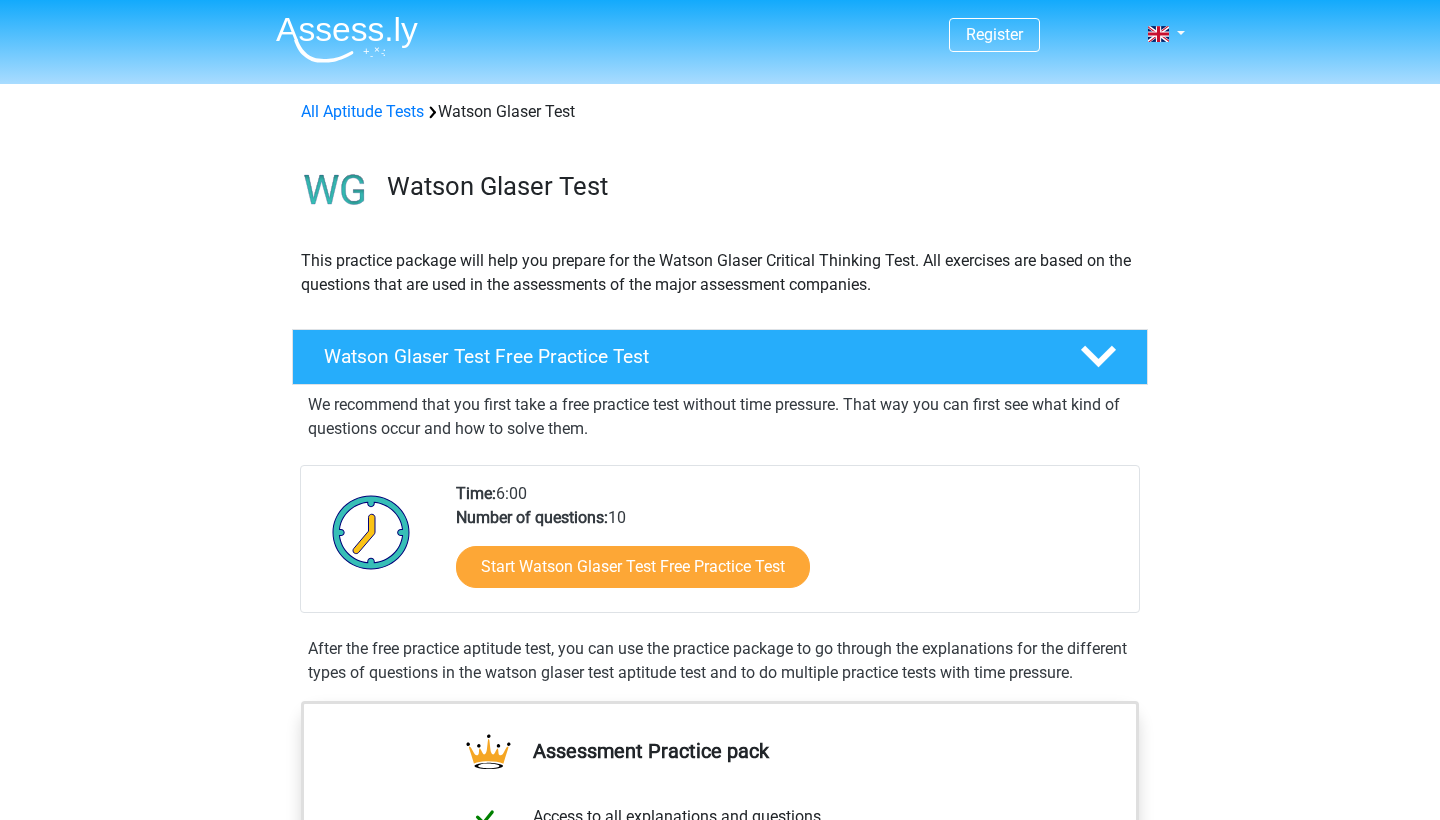 scroll, scrollTop: 0, scrollLeft: 0, axis: both 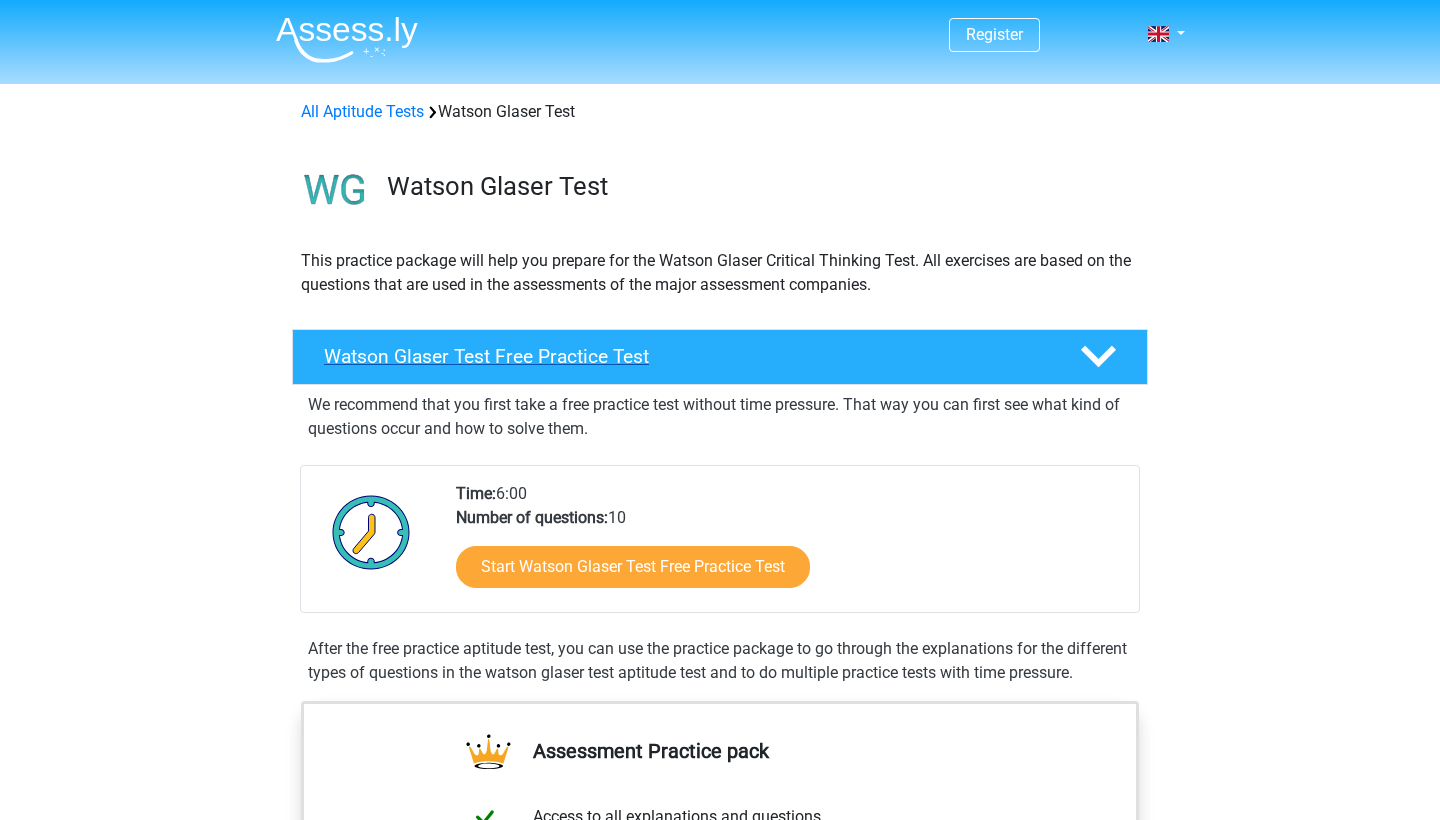 click on "Watson Glaser Test
Free Practice Test" at bounding box center [686, 356] 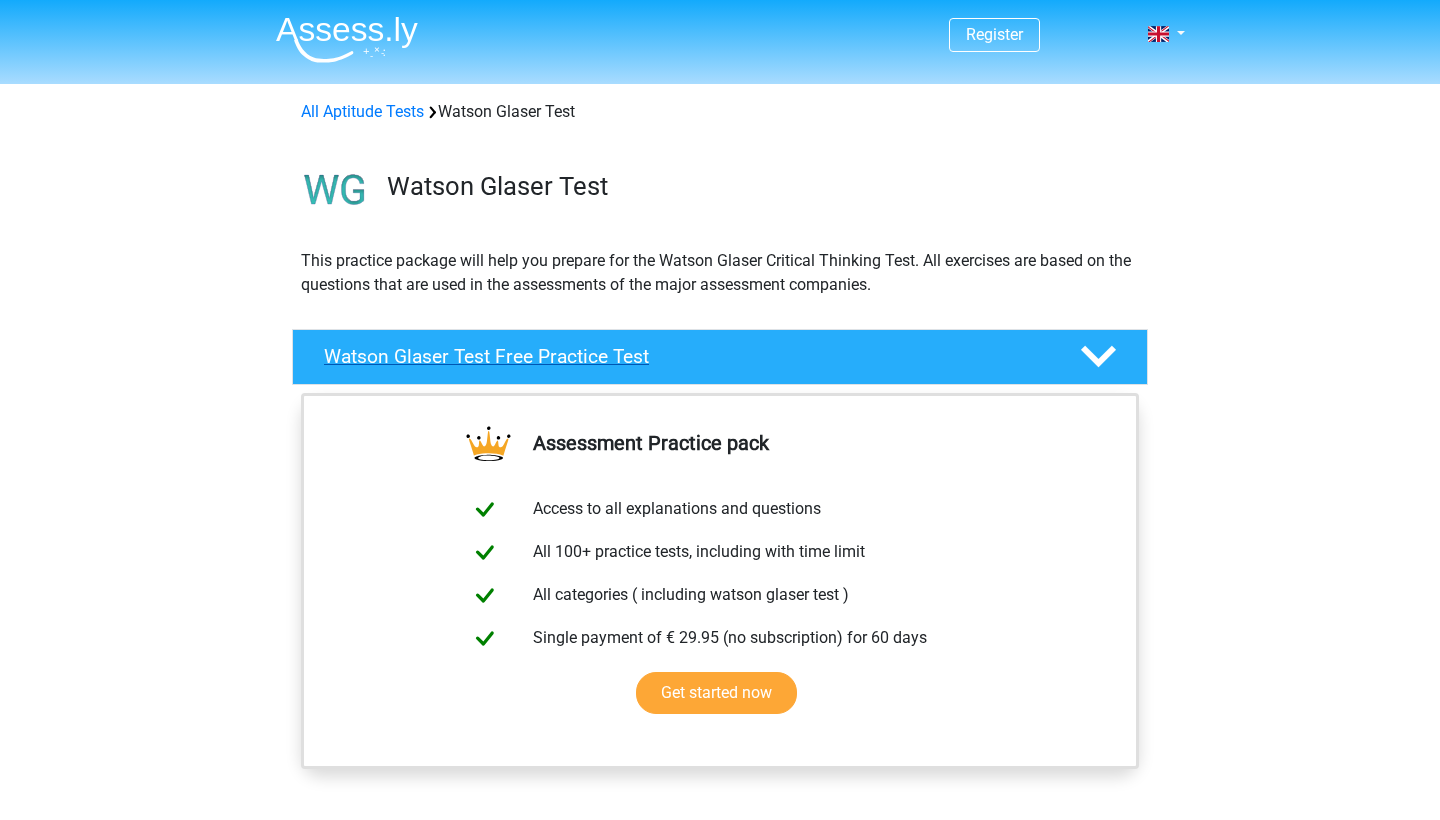 click on "Watson Glaser Test
Free Practice Test" at bounding box center (686, 356) 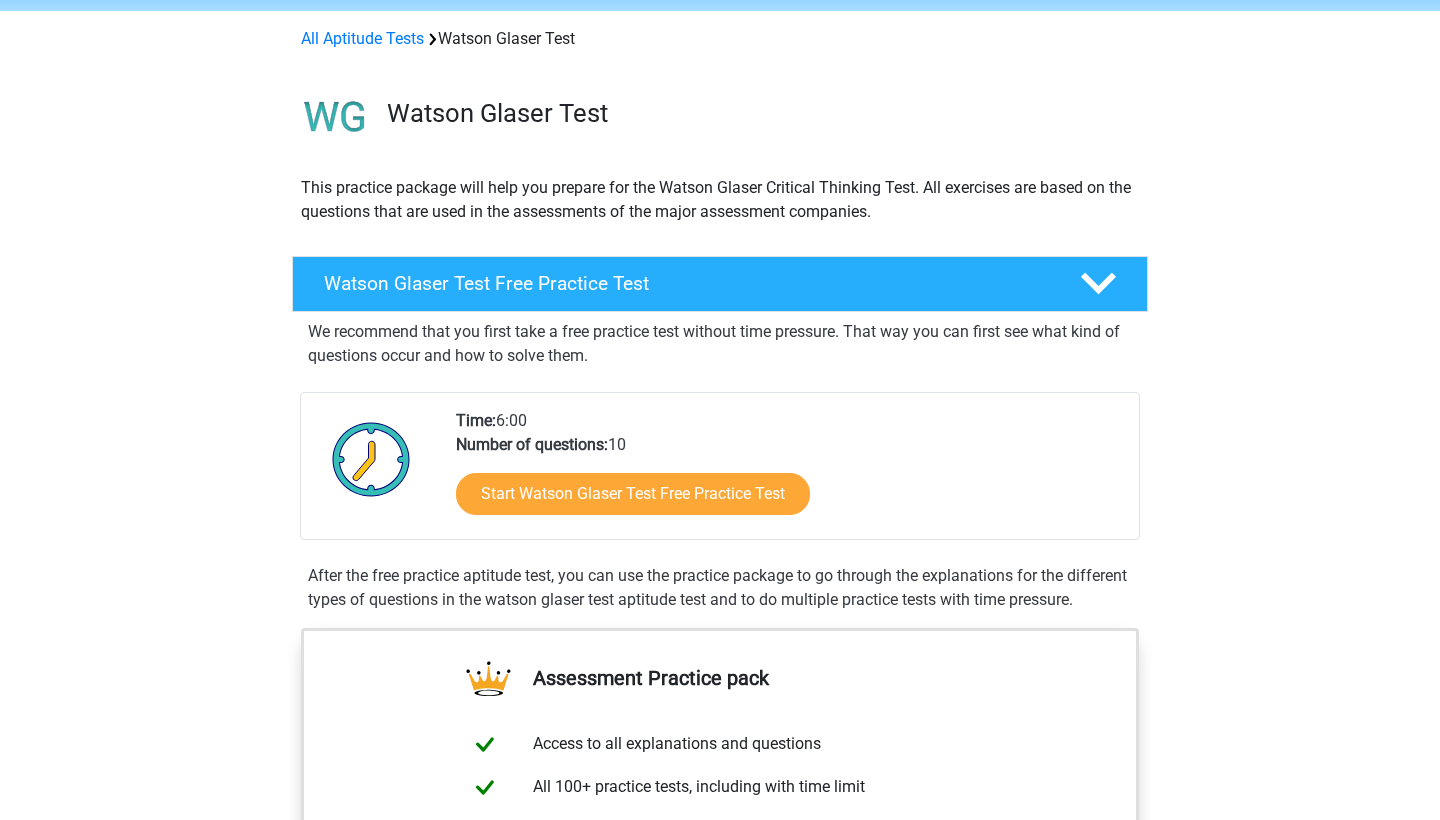 scroll, scrollTop: 88, scrollLeft: 0, axis: vertical 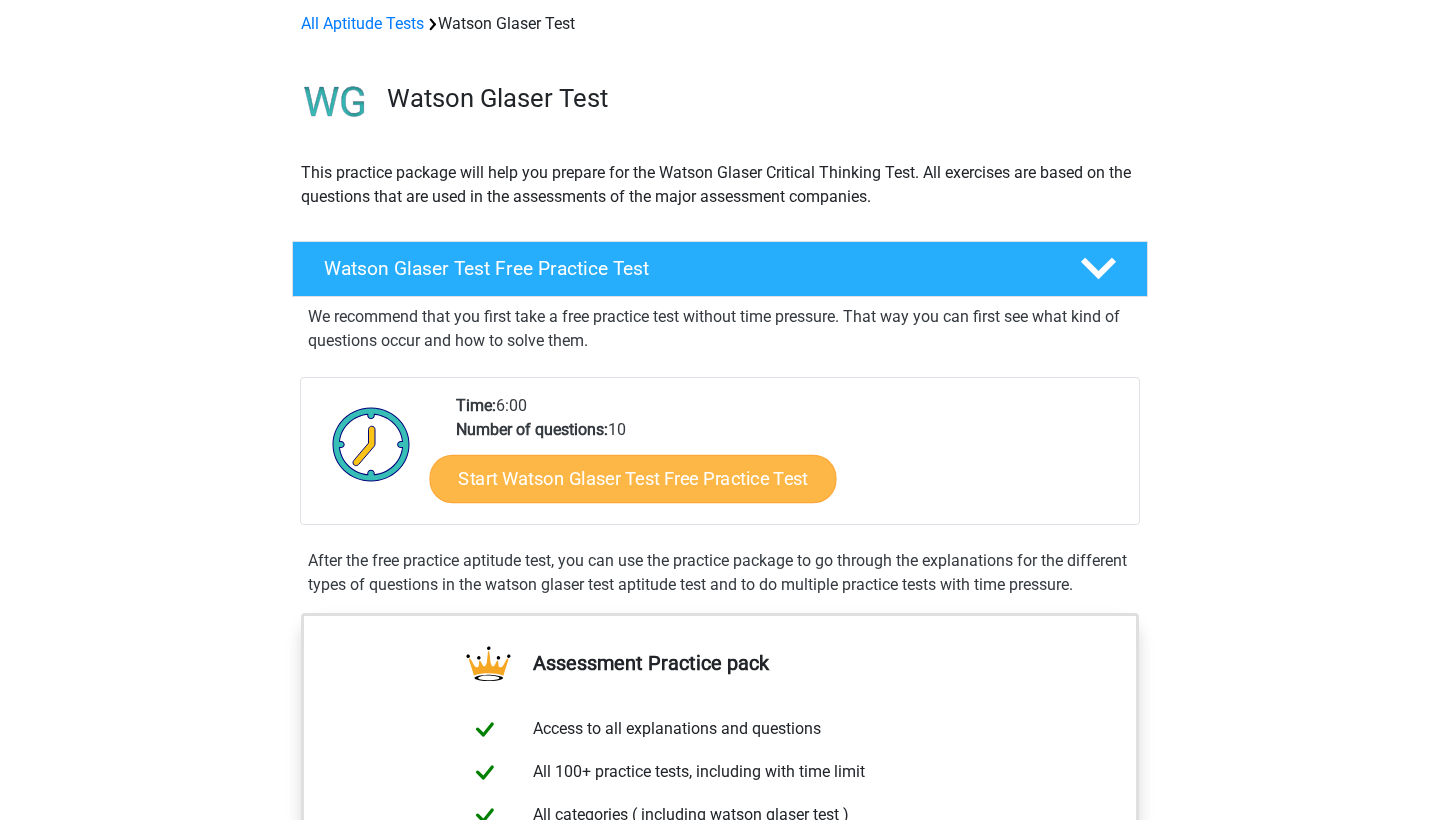click on "Start Watson Glaser Test
Free Practice Test" at bounding box center [633, 479] 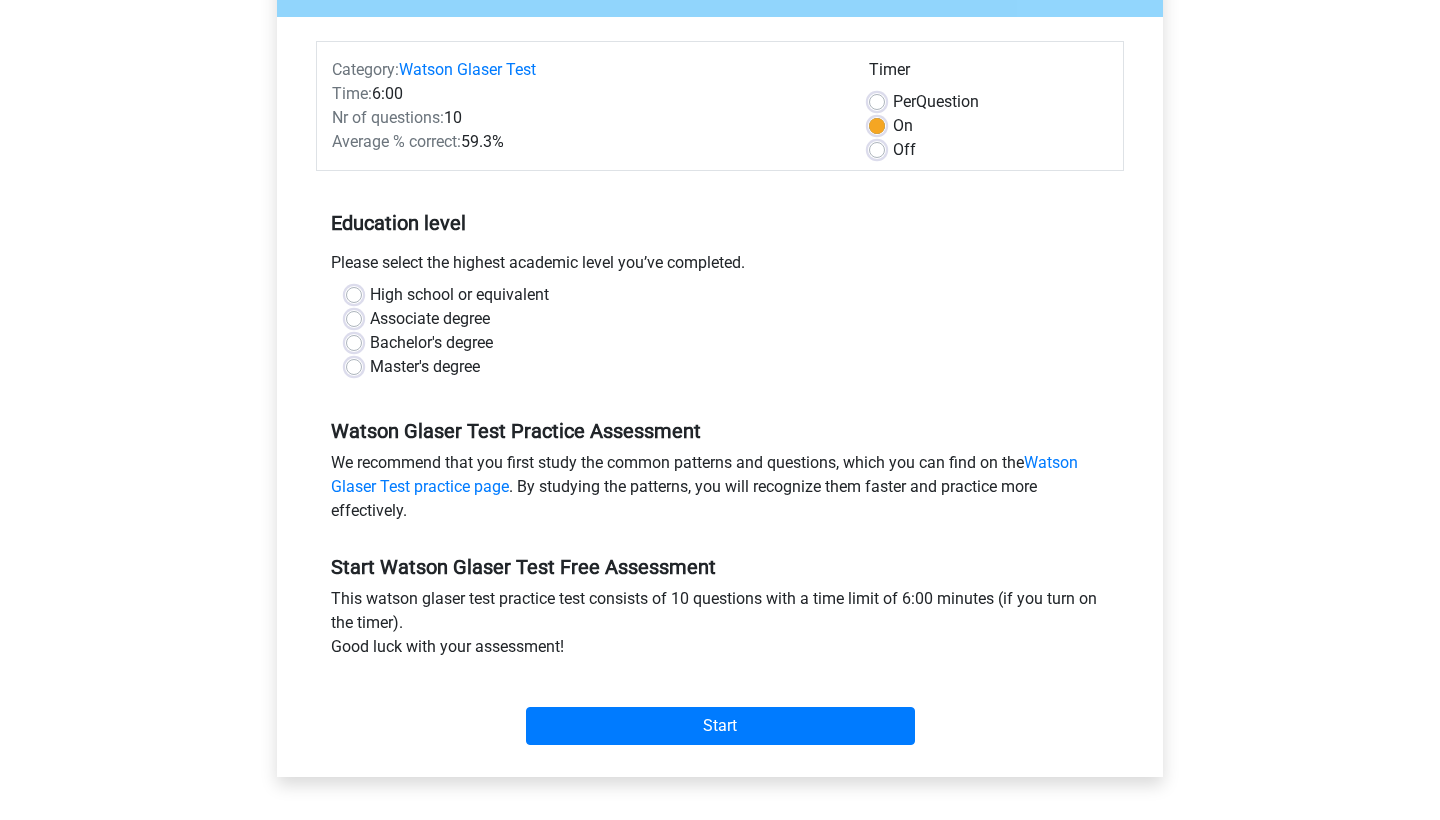 scroll, scrollTop: 221, scrollLeft: 0, axis: vertical 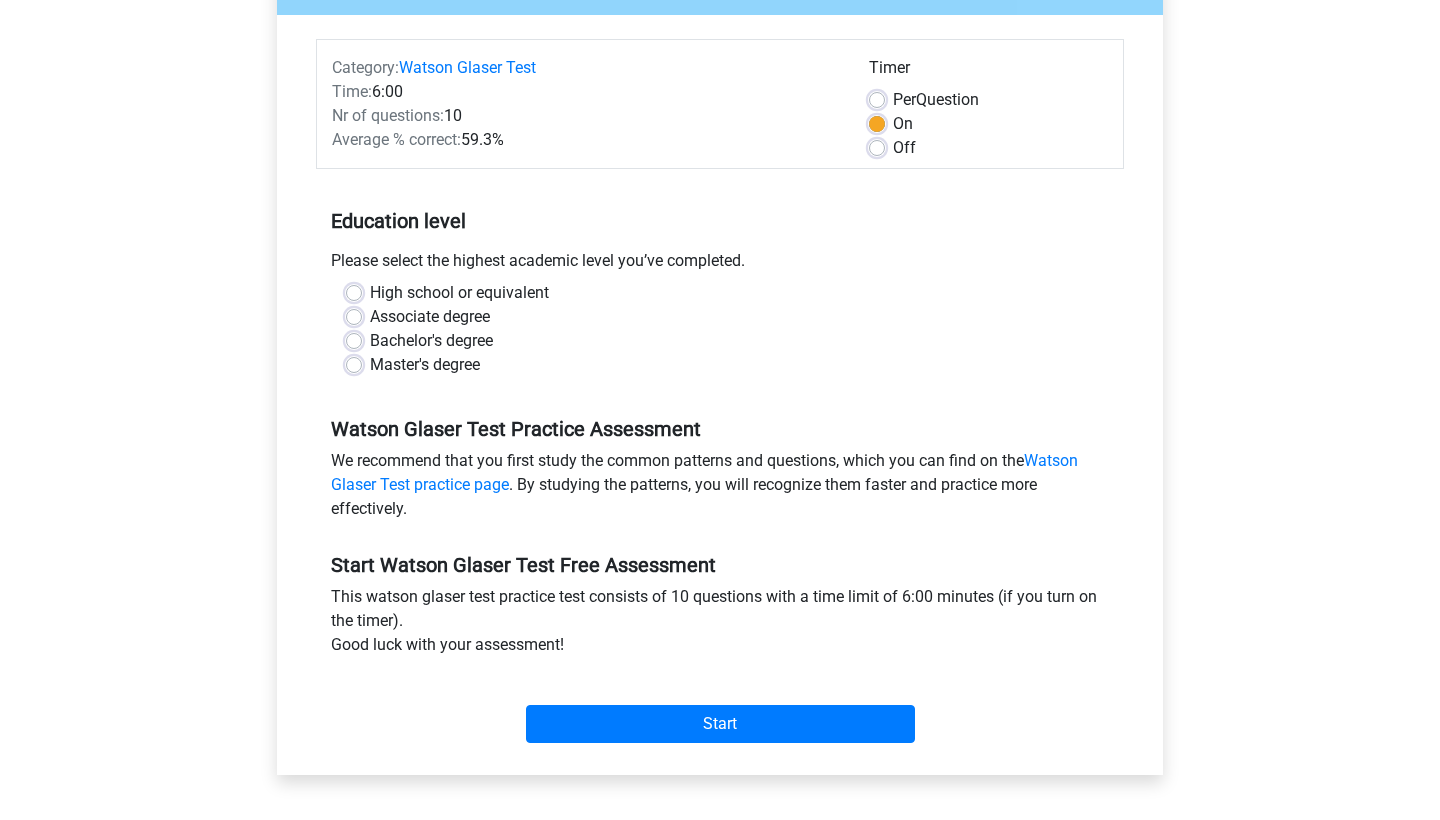 click on "Bachelor's degree" at bounding box center [431, 341] 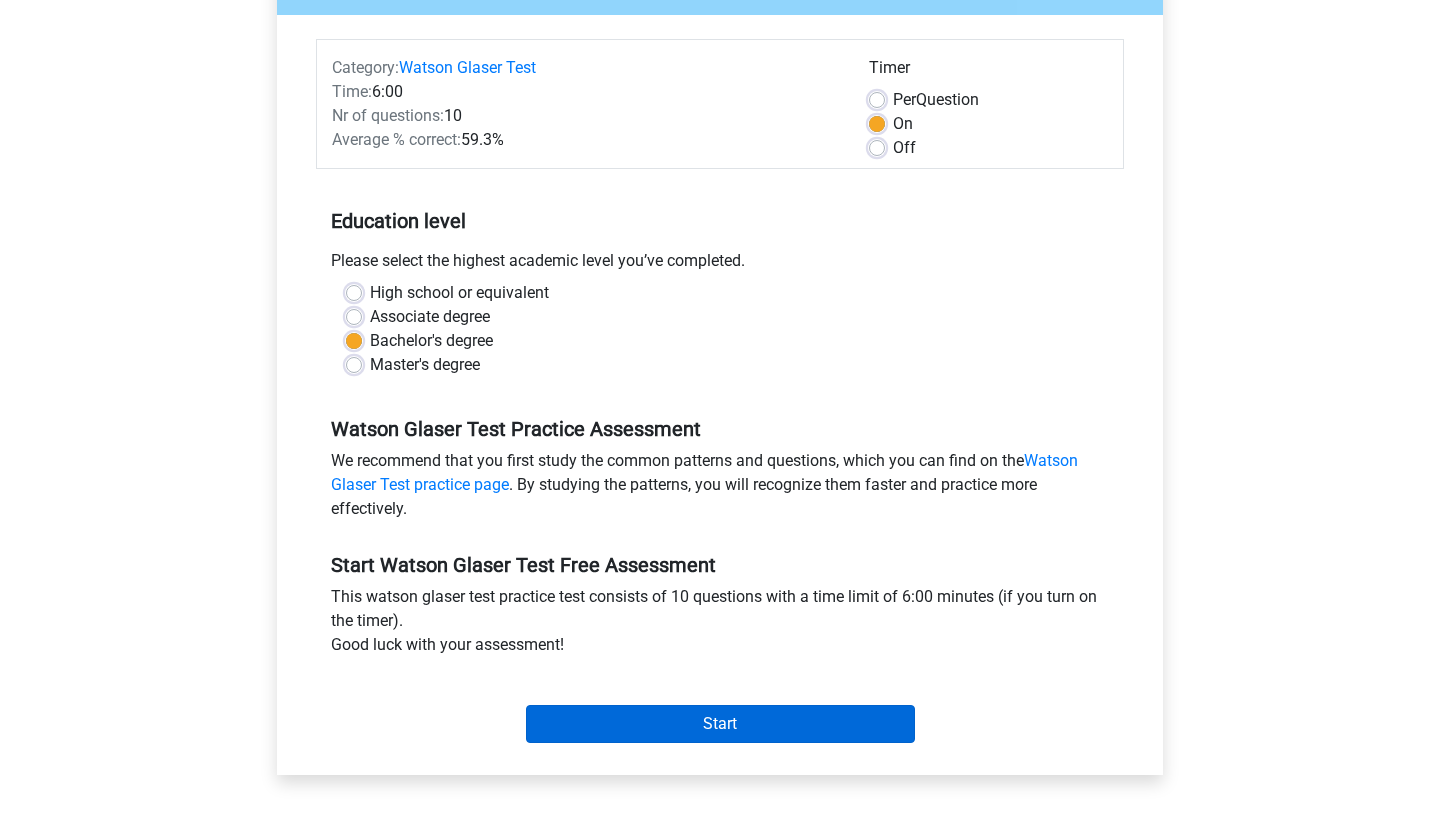 click on "Start" at bounding box center [720, 724] 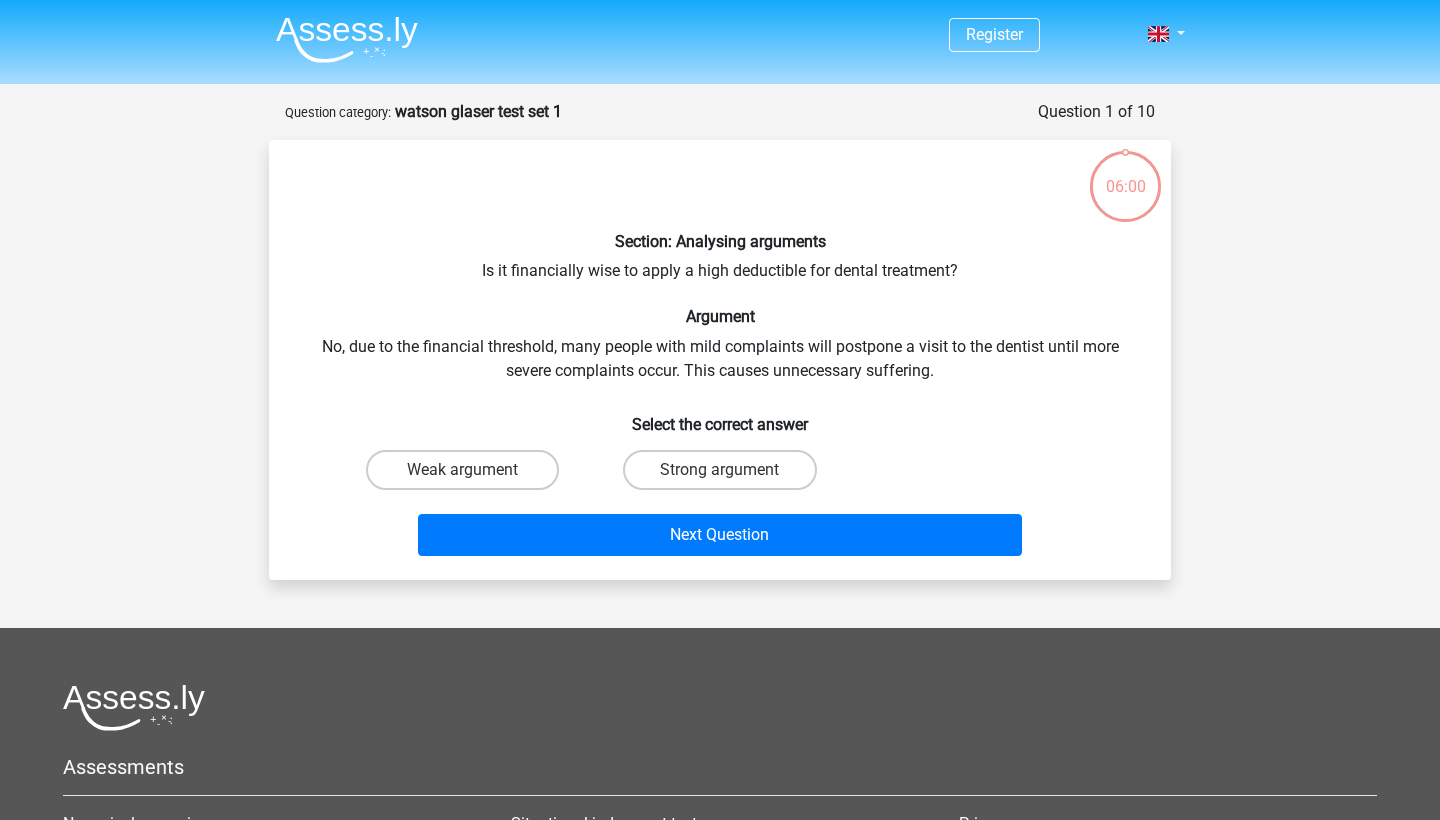 scroll, scrollTop: 0, scrollLeft: 0, axis: both 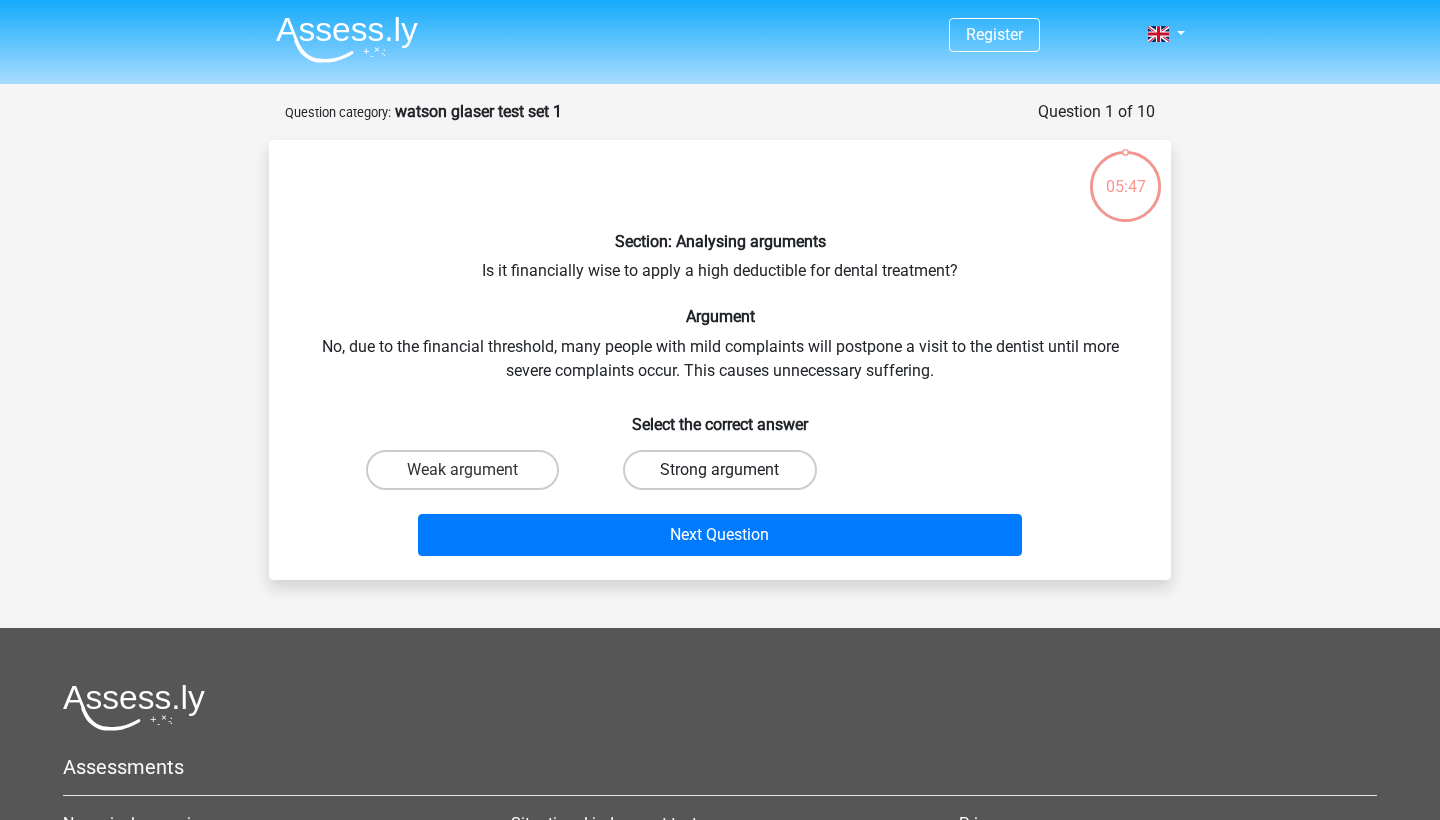 click on "Strong argument" at bounding box center (719, 470) 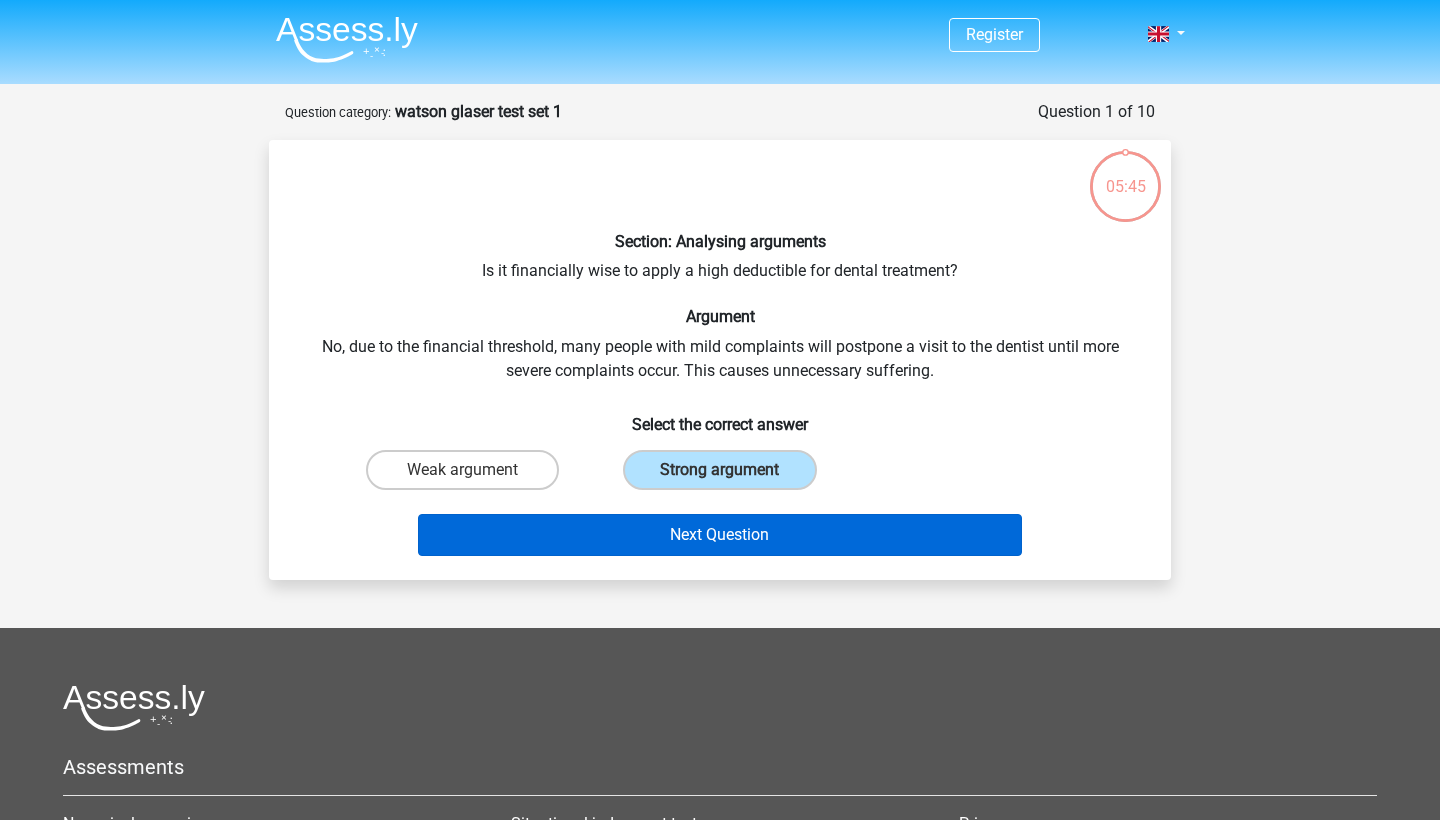 click on "Next Question" at bounding box center [720, 535] 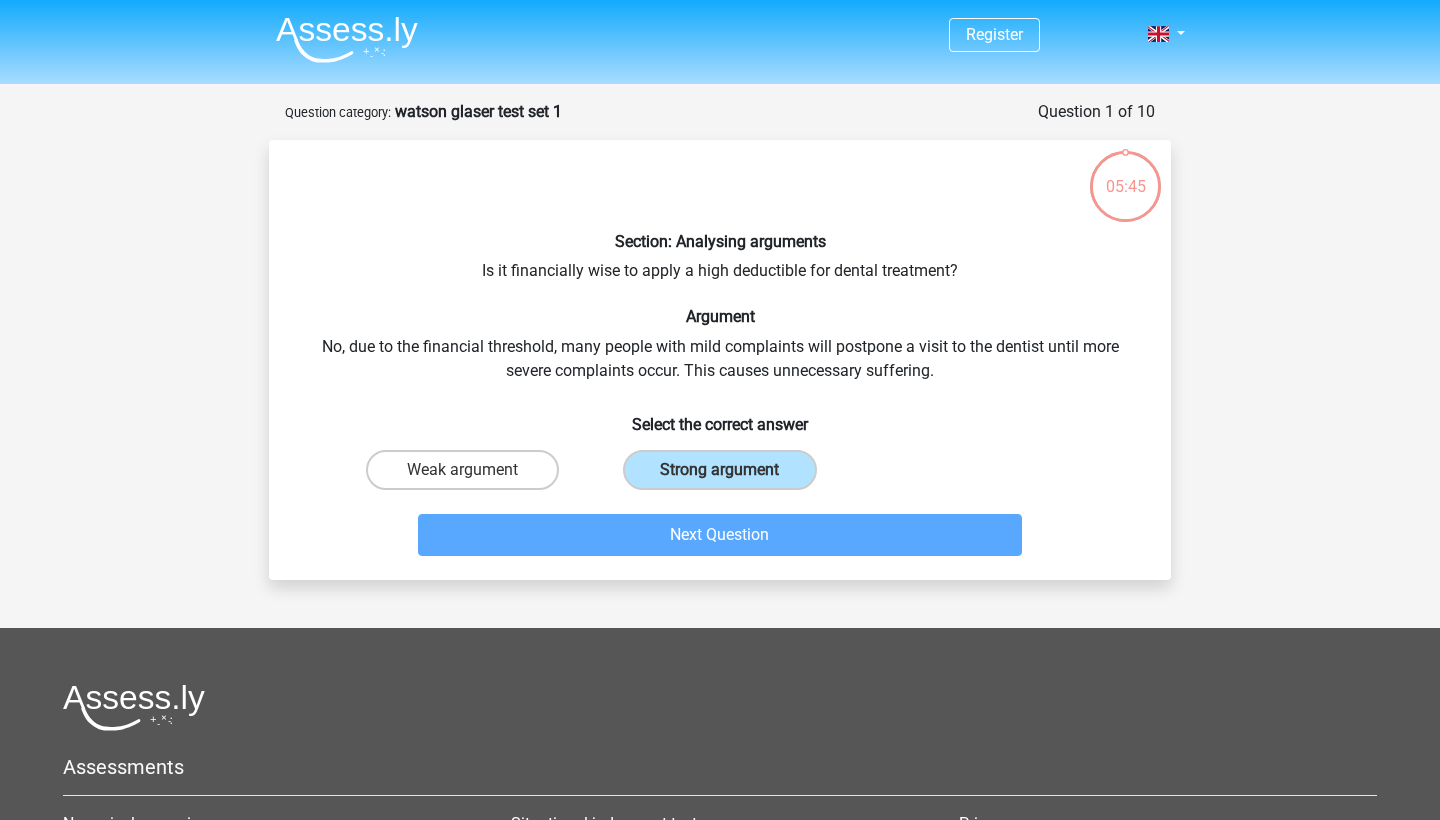 scroll, scrollTop: 100, scrollLeft: 0, axis: vertical 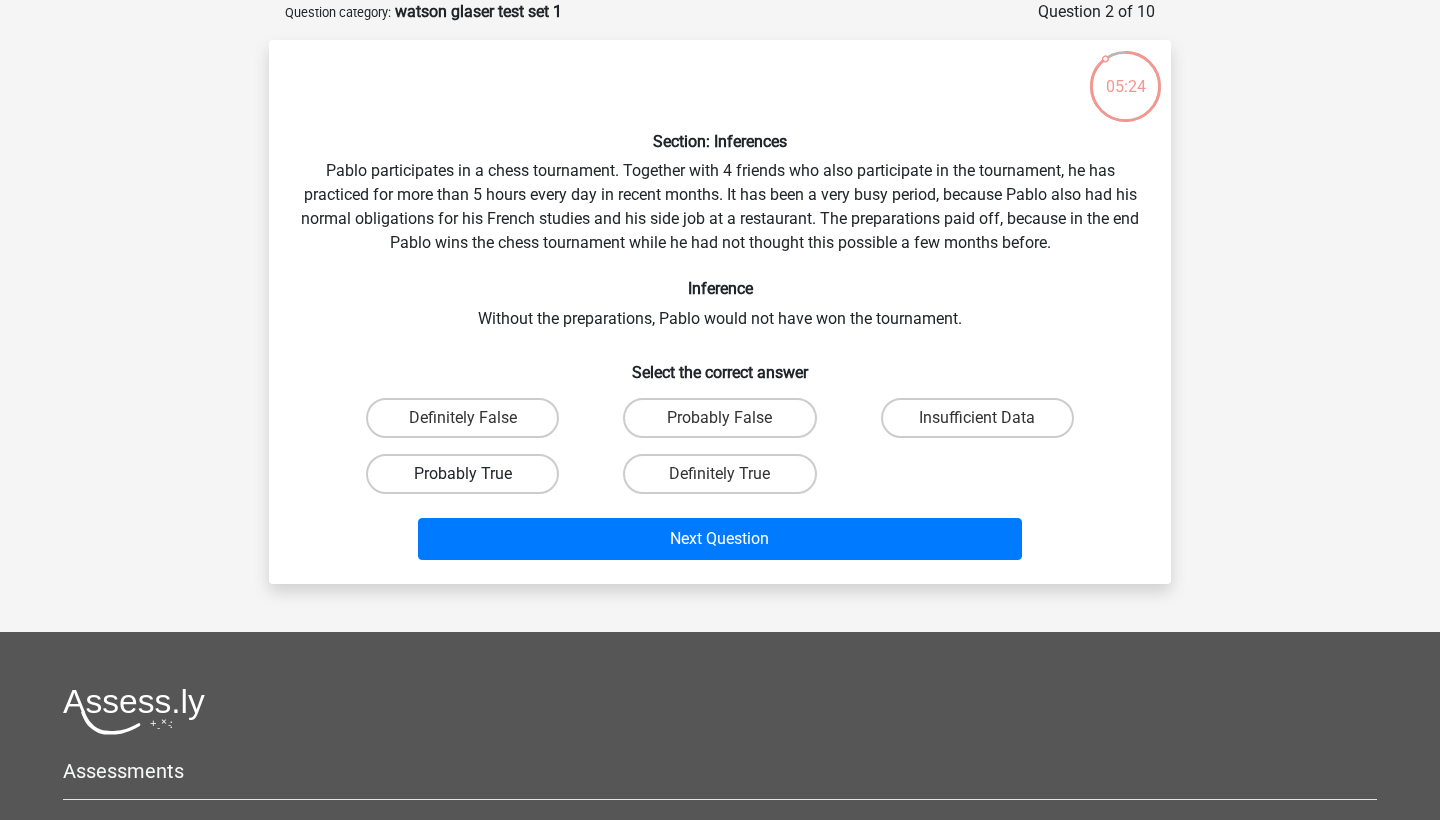 click on "Probably True" at bounding box center (462, 474) 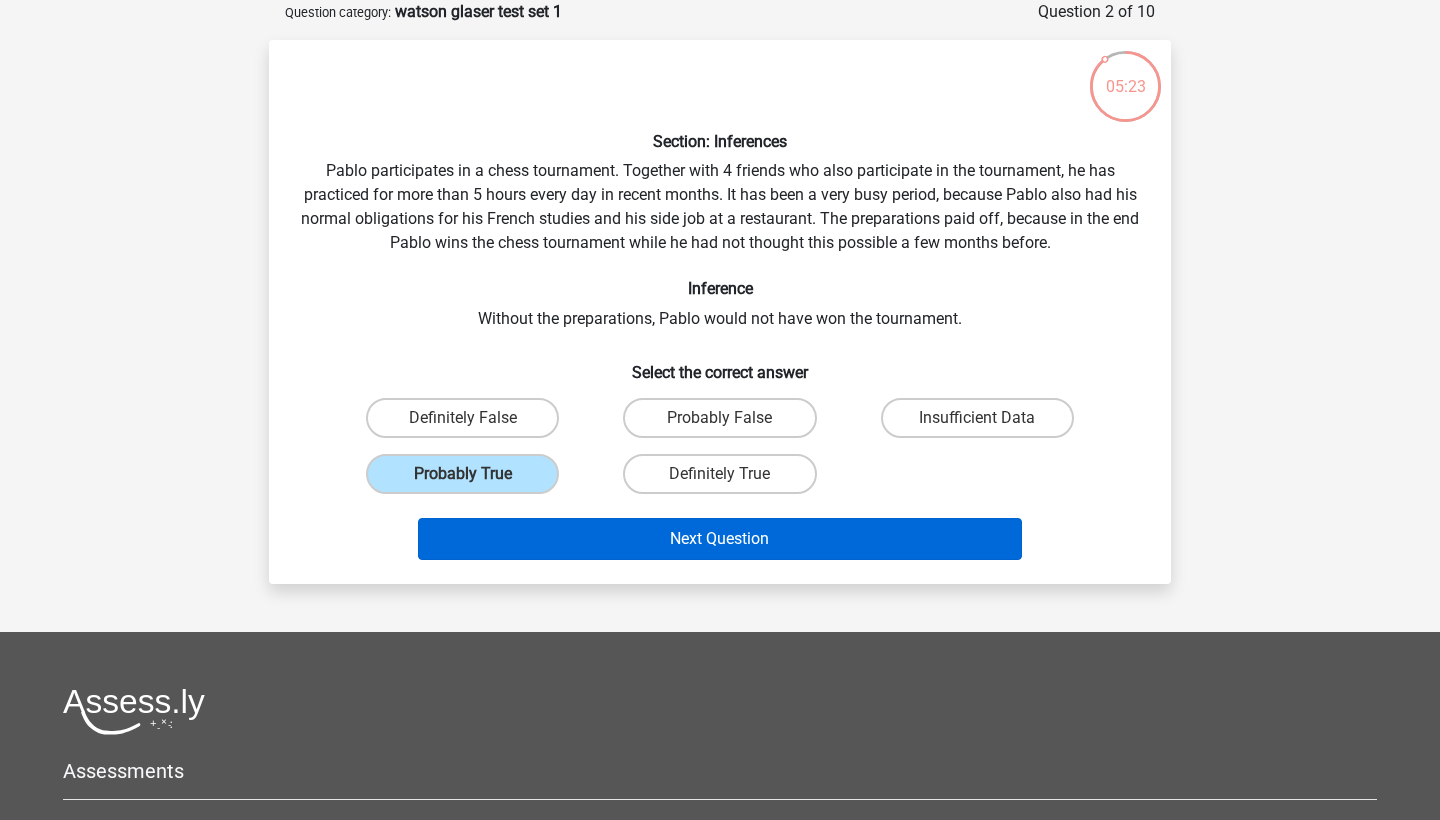 click on "Next Question" at bounding box center [720, 539] 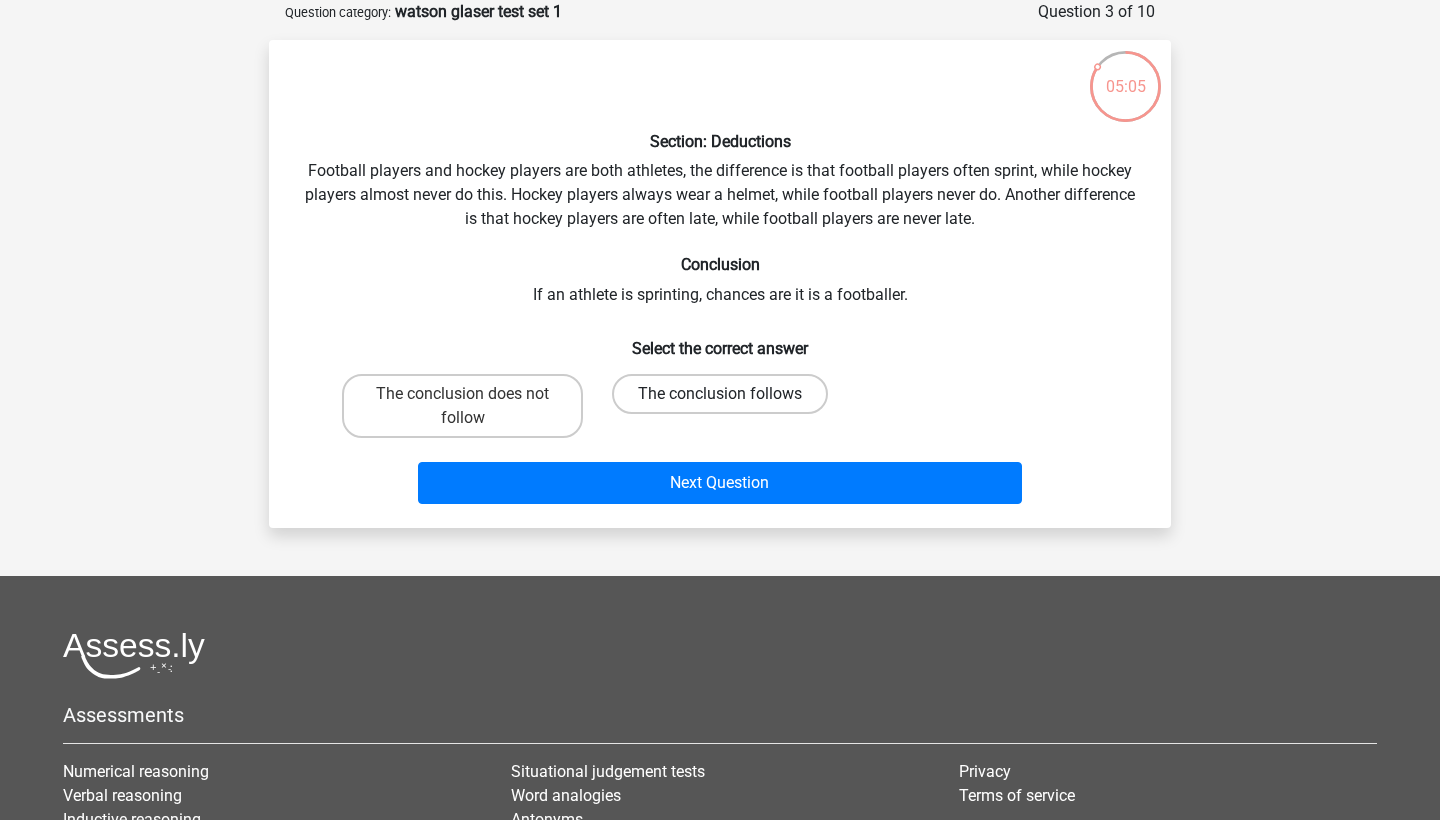 click on "The conclusion follows" at bounding box center [720, 394] 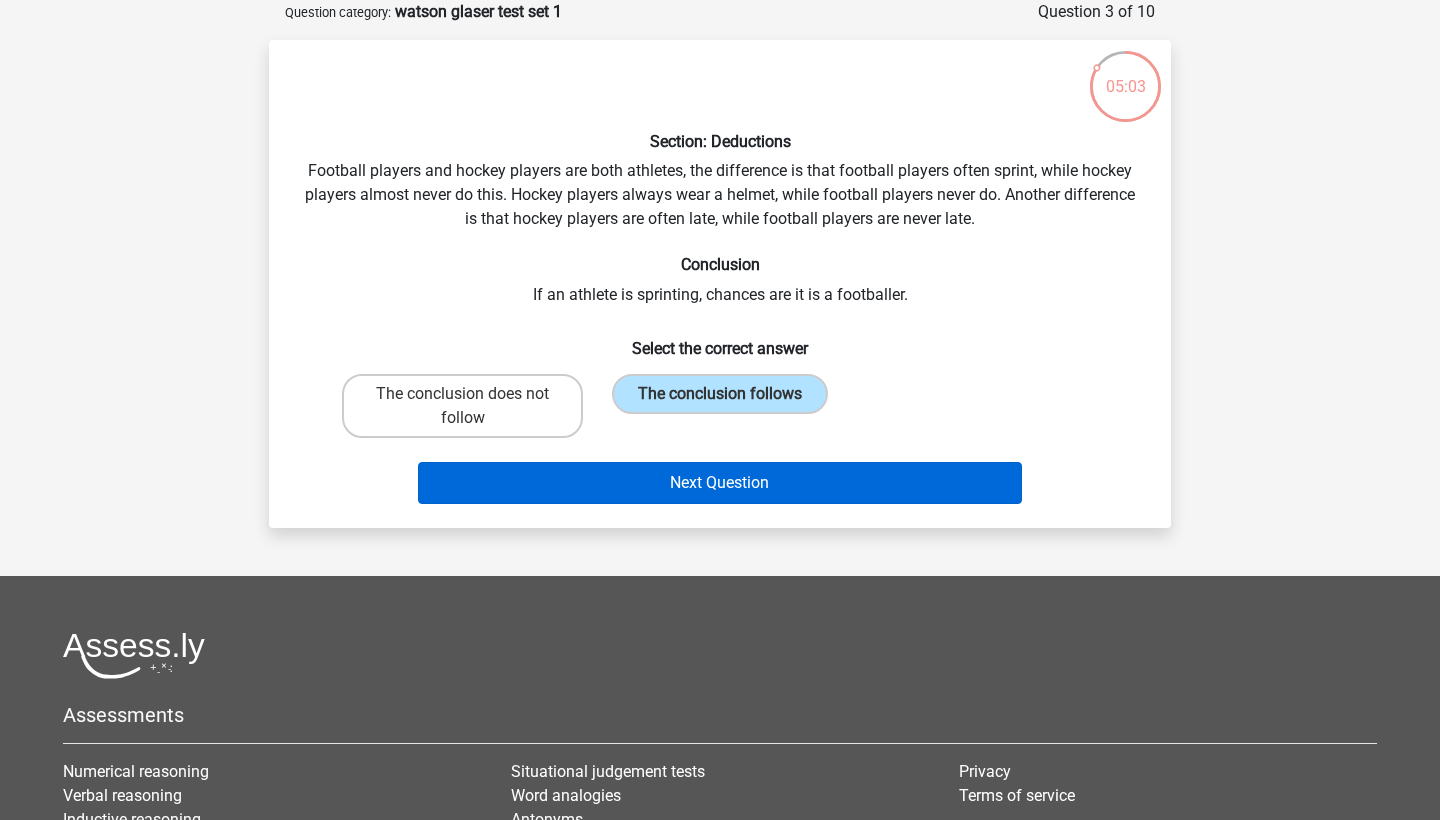 click on "Next Question" at bounding box center (720, 483) 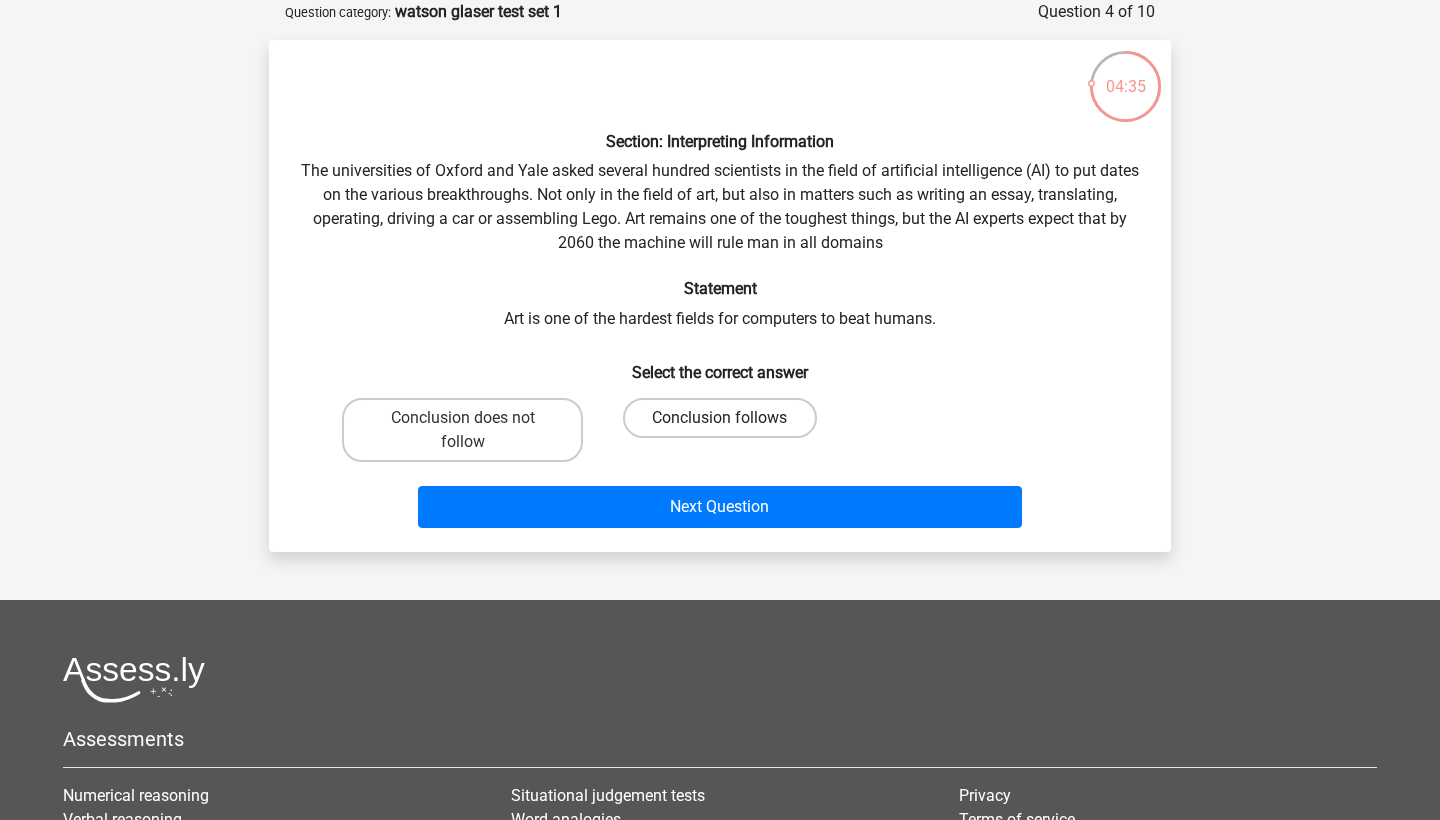 click on "Conclusion follows" at bounding box center (719, 418) 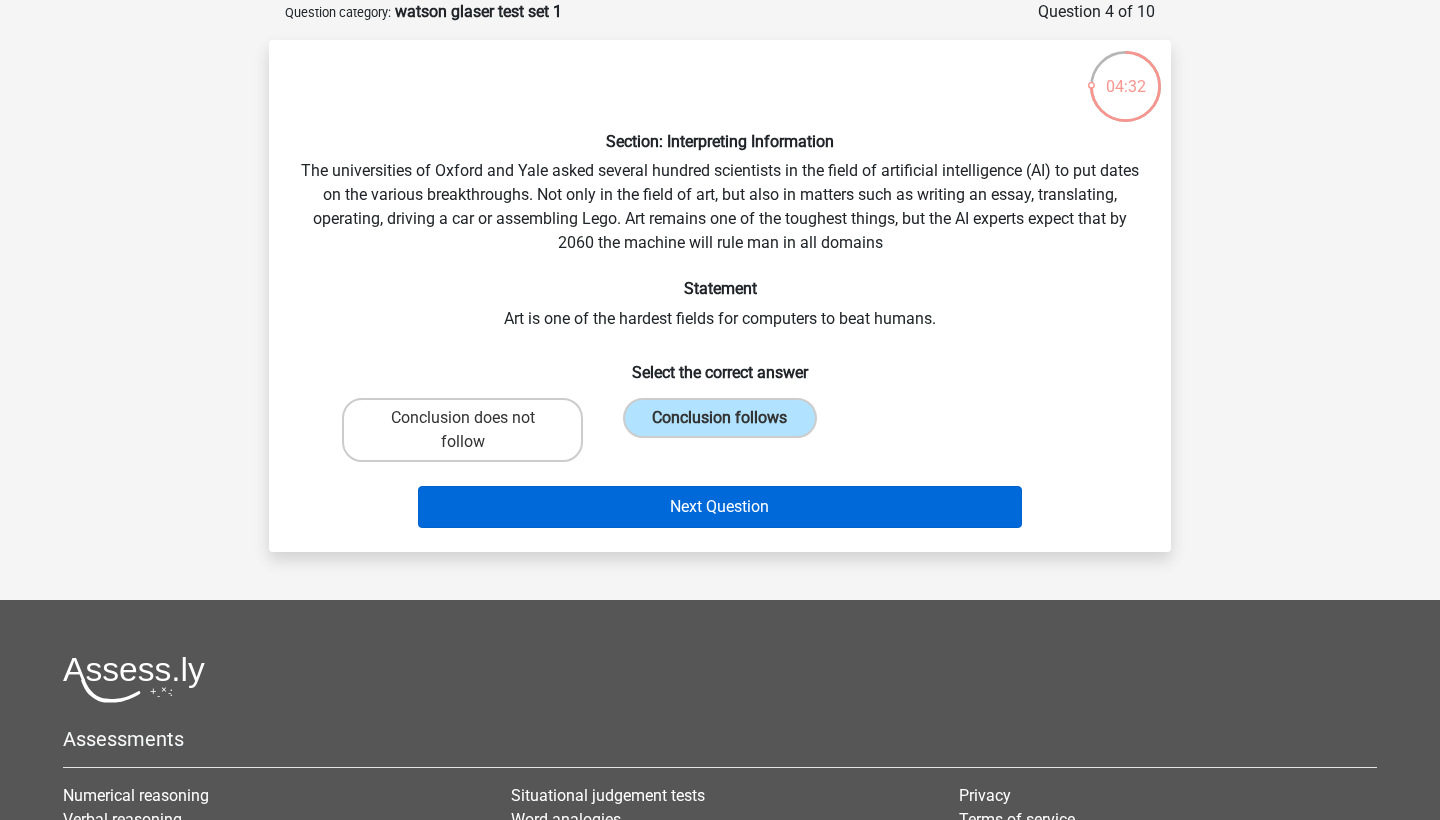 click on "Next Question" at bounding box center [720, 507] 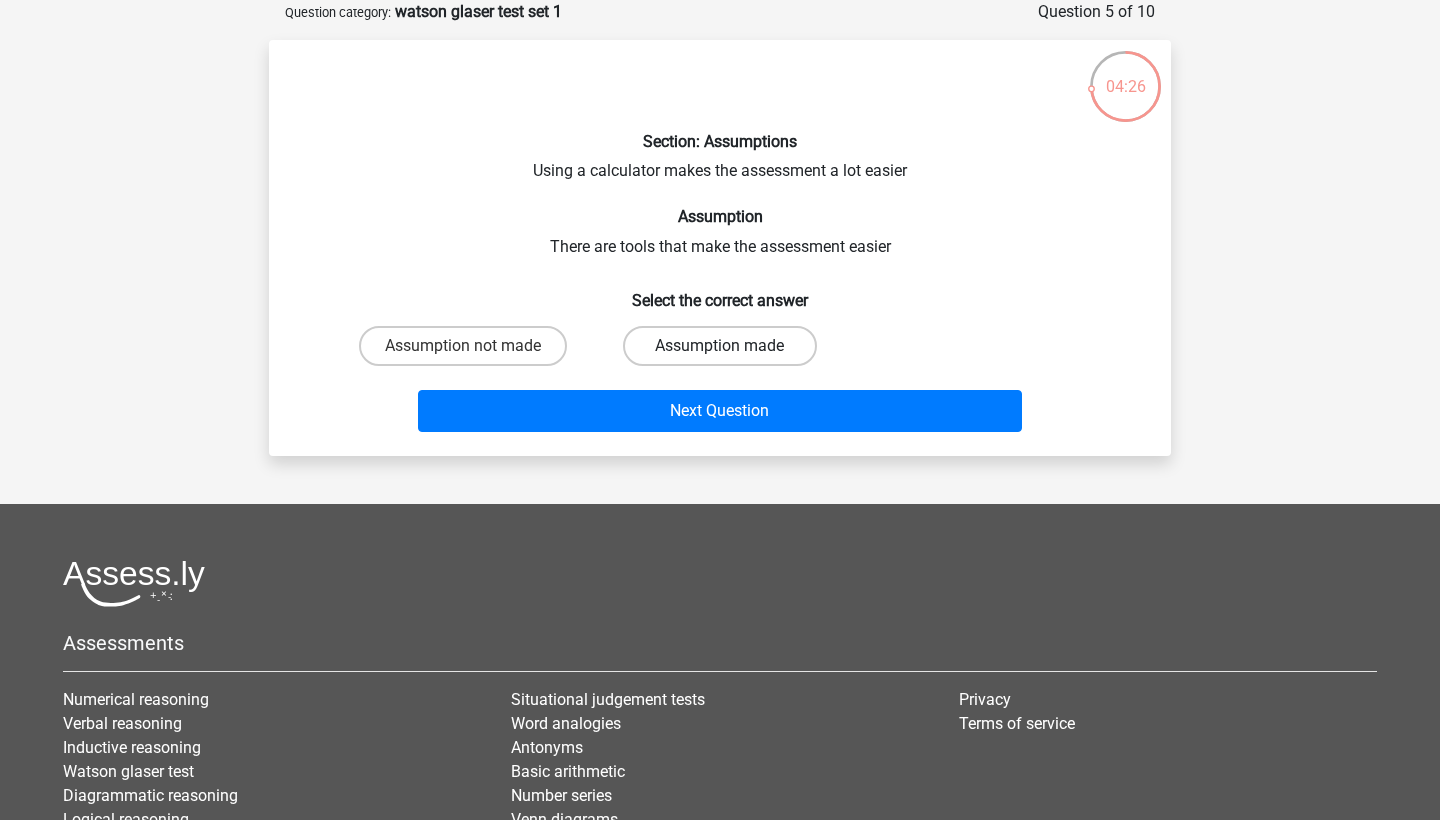 click on "Assumption made" at bounding box center [719, 346] 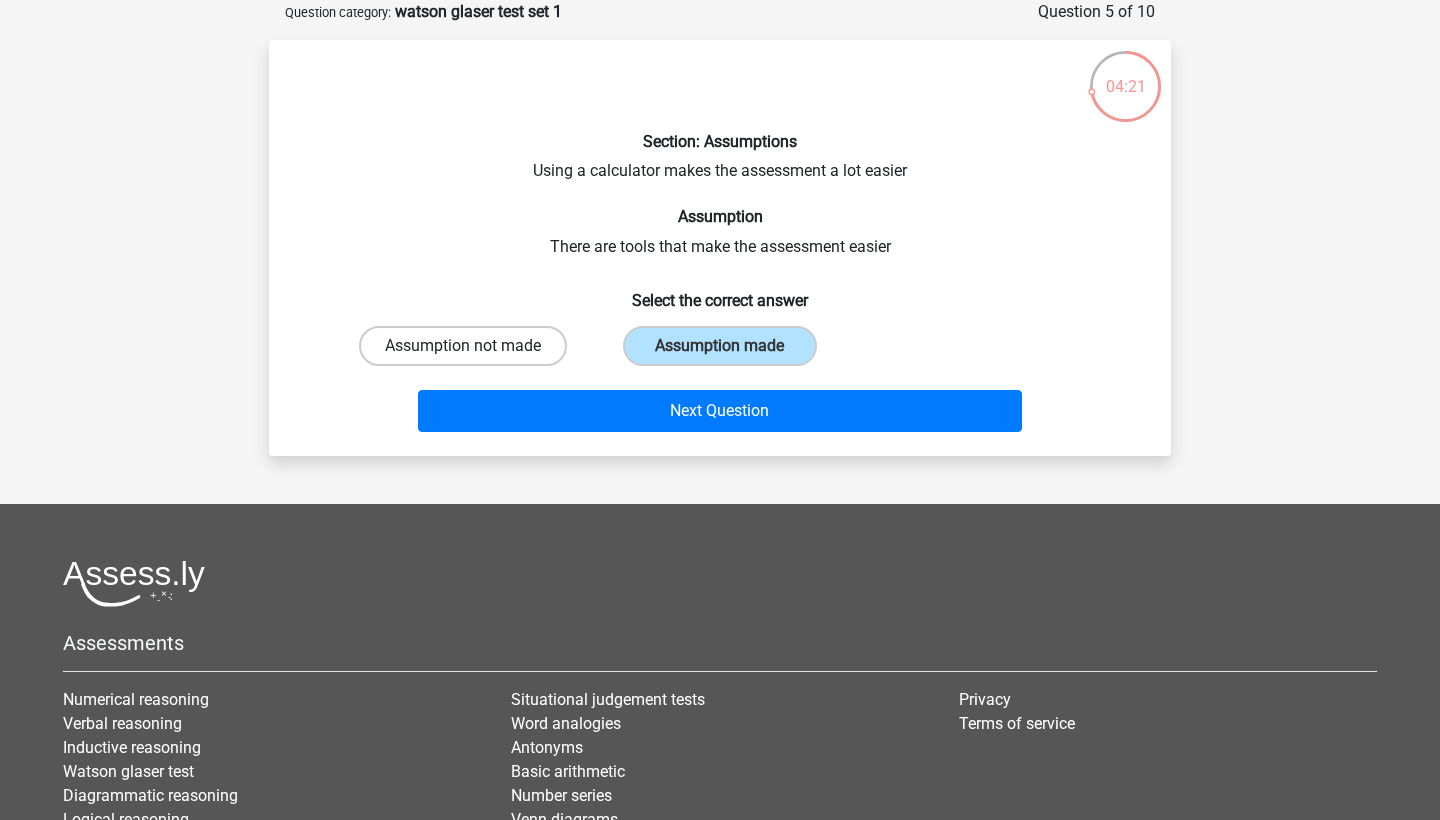 click on "Assumption not made" at bounding box center (463, 346) 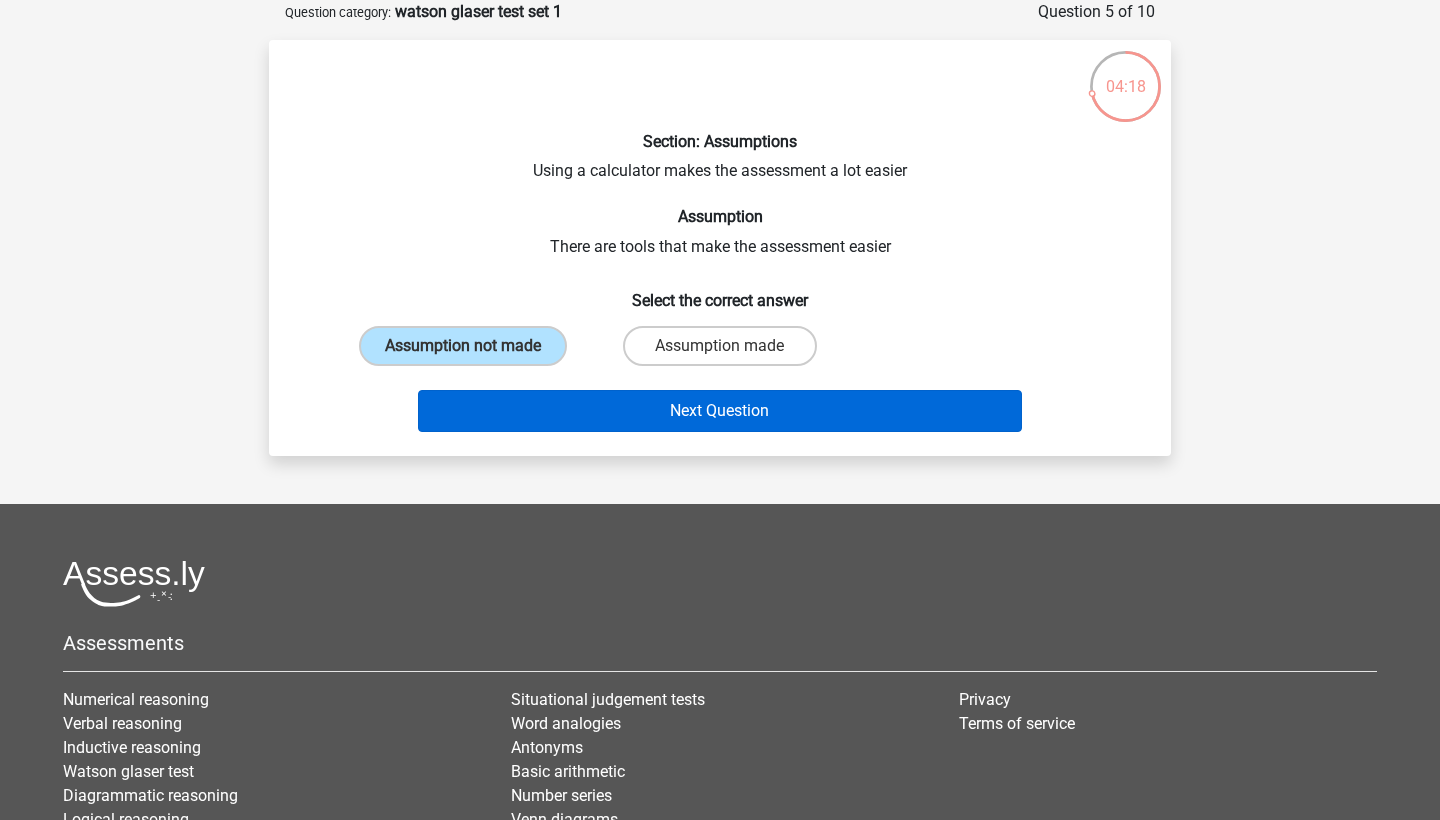 click on "Next Question" at bounding box center [720, 411] 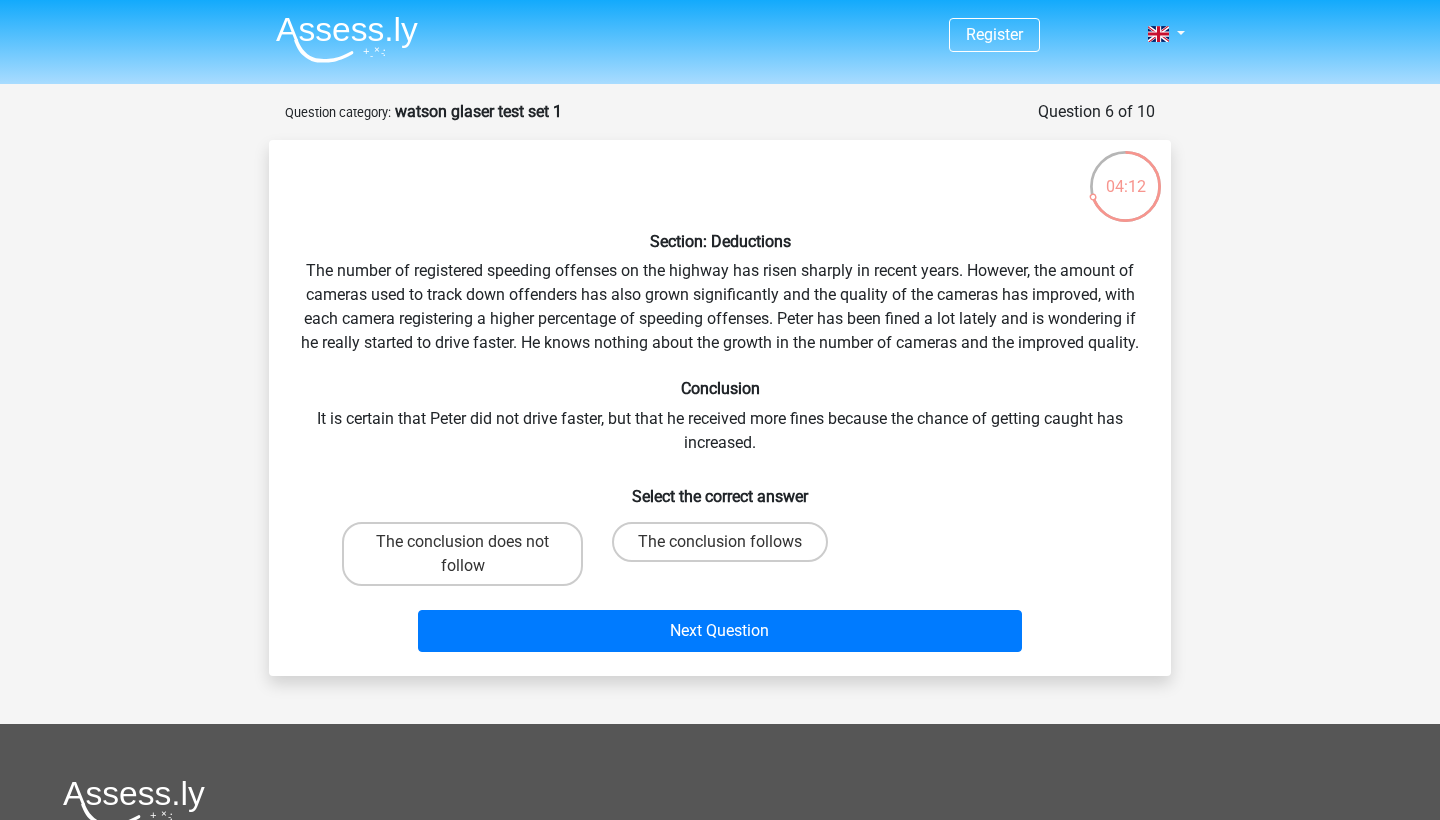 scroll, scrollTop: 0, scrollLeft: 0, axis: both 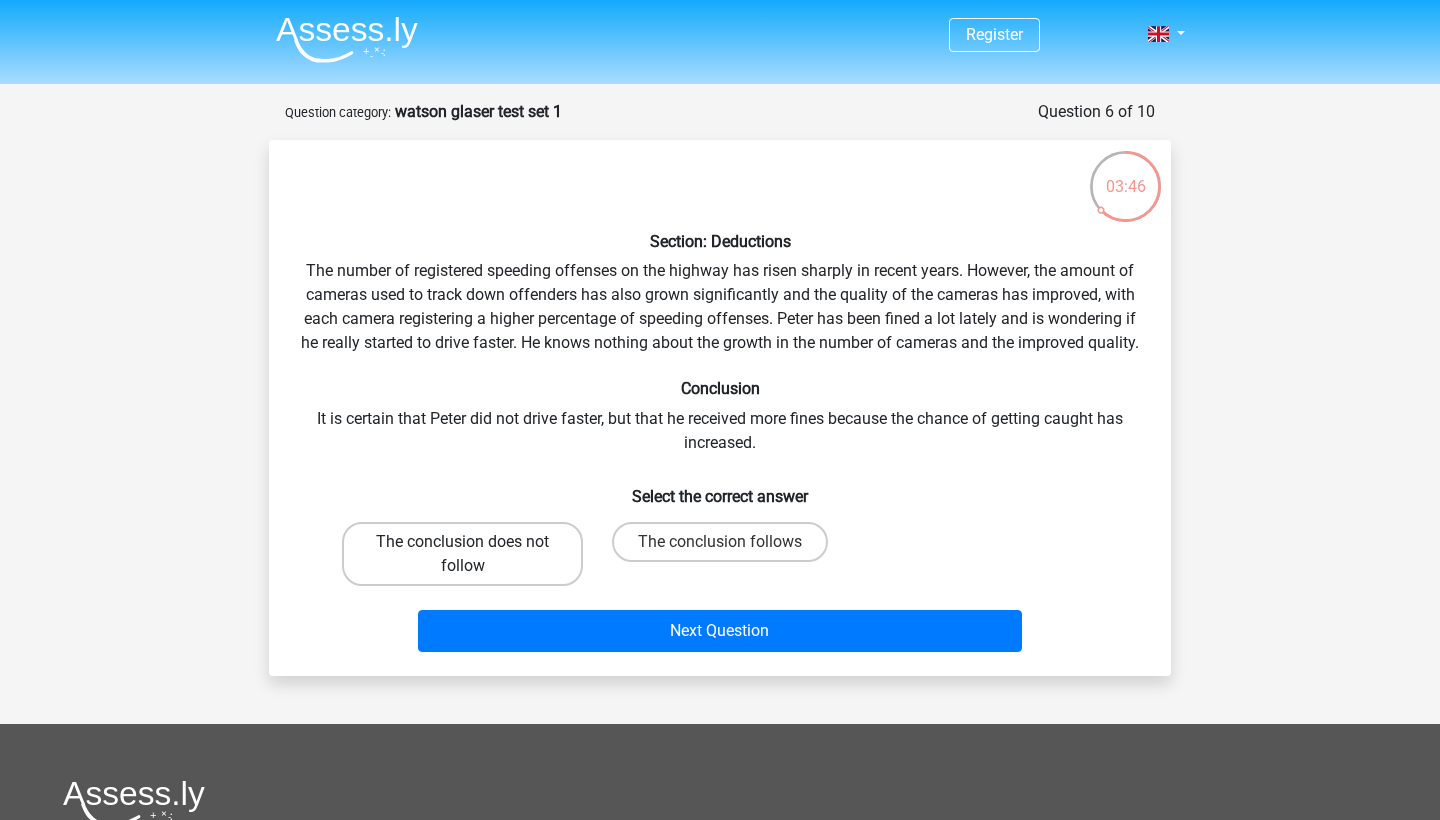 click on "The conclusion does not follow" at bounding box center [462, 554] 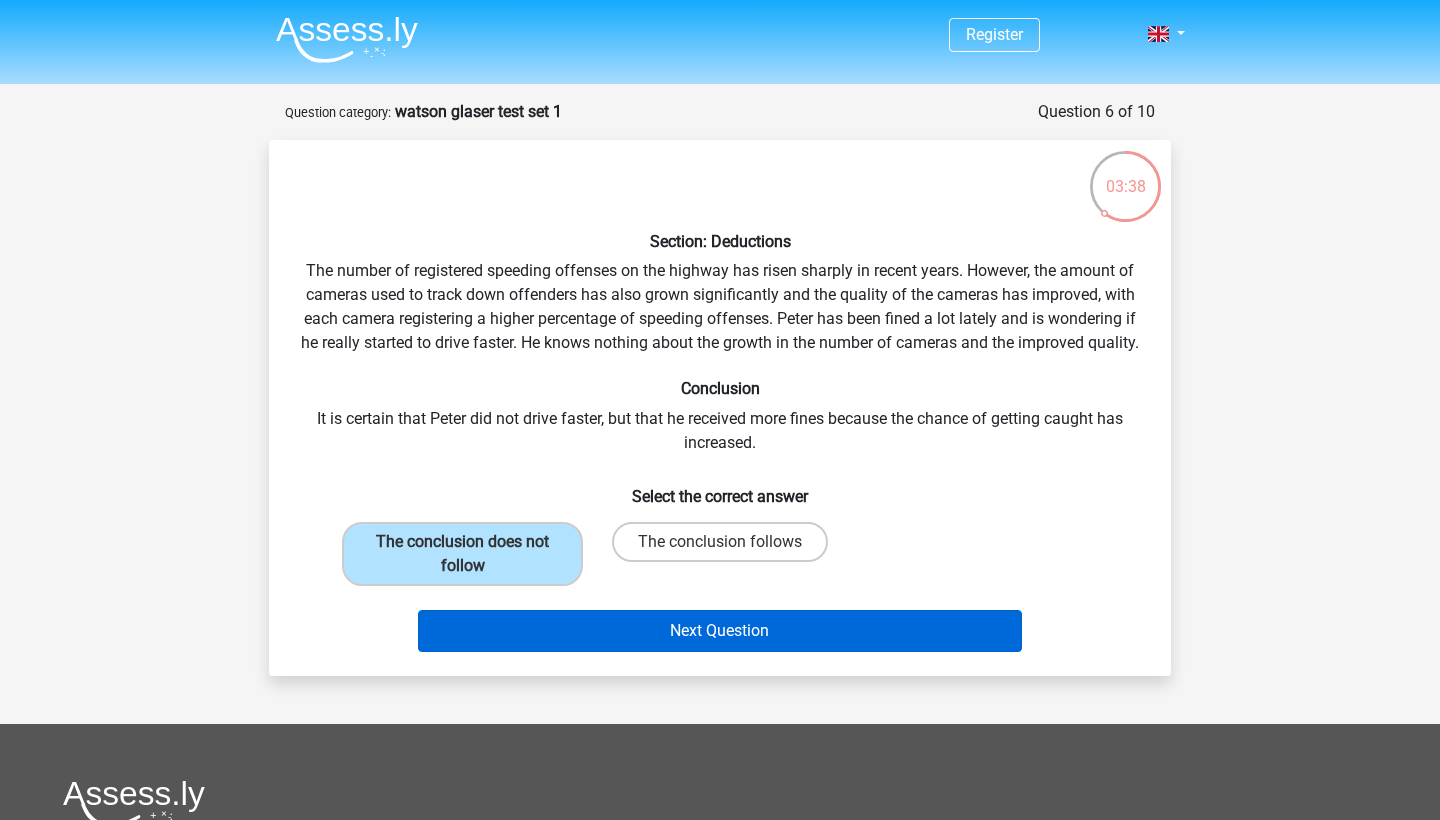 click on "Next Question" at bounding box center [720, 631] 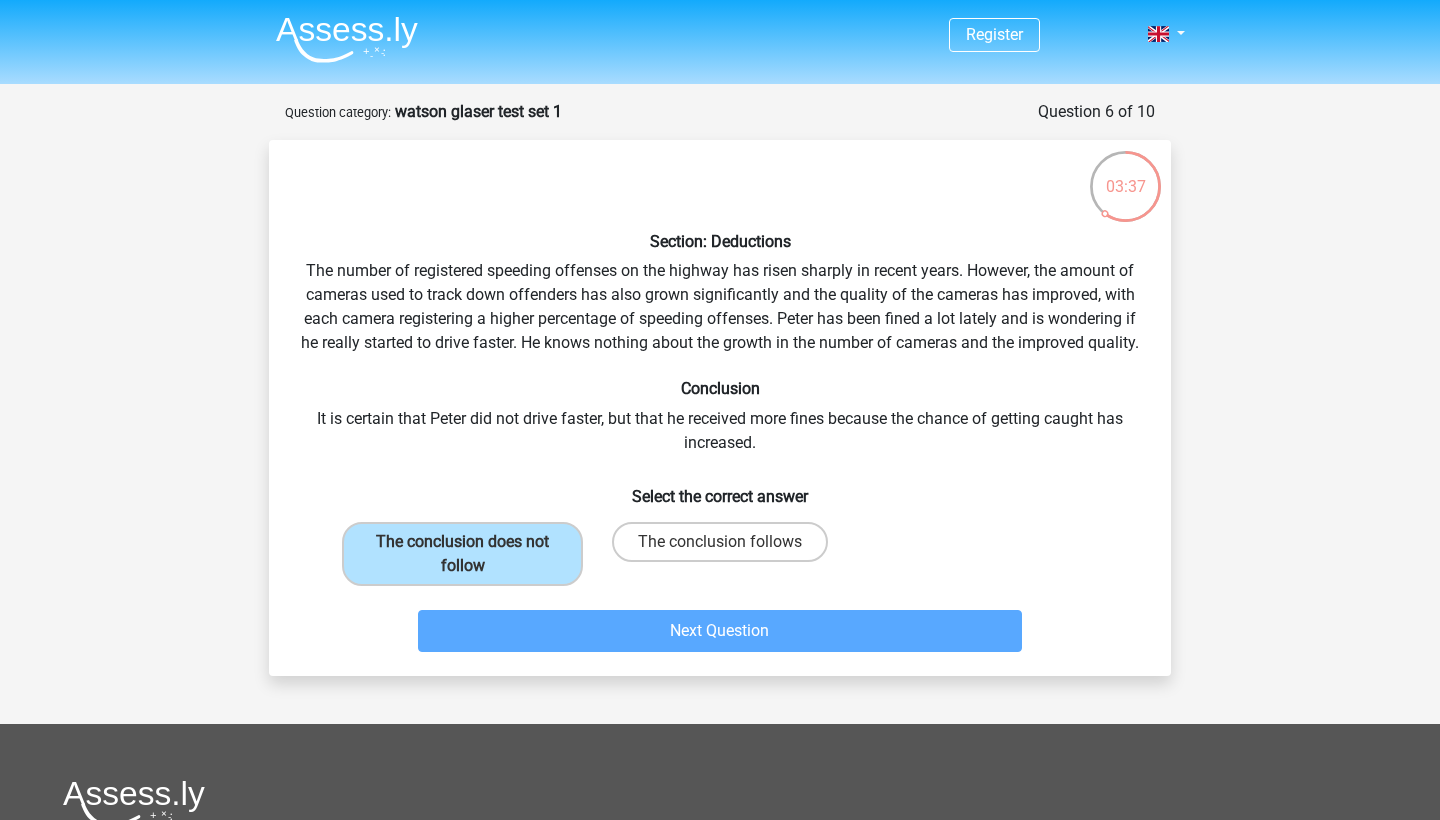 scroll, scrollTop: 100, scrollLeft: 0, axis: vertical 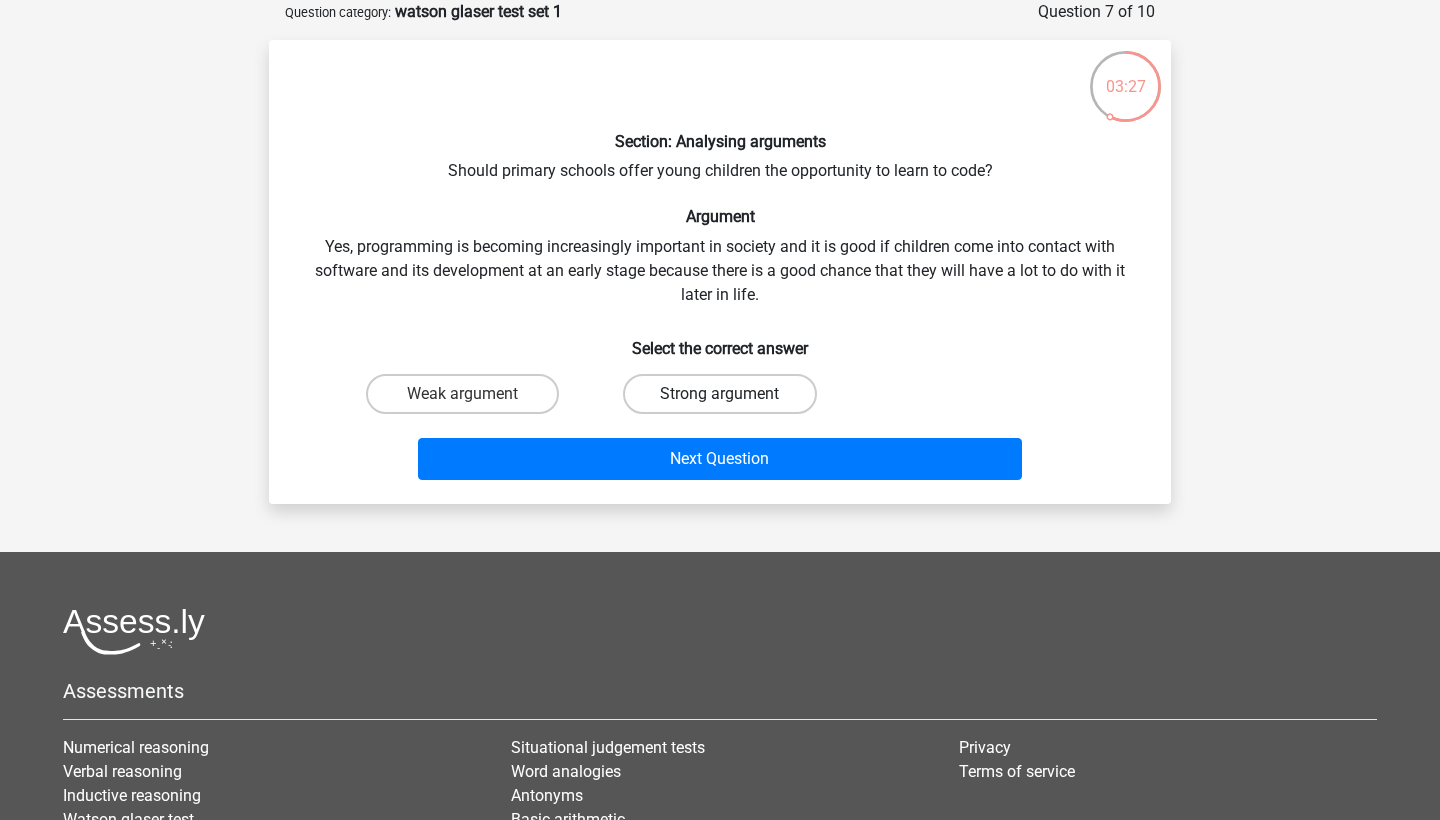 click on "Strong argument" at bounding box center [719, 394] 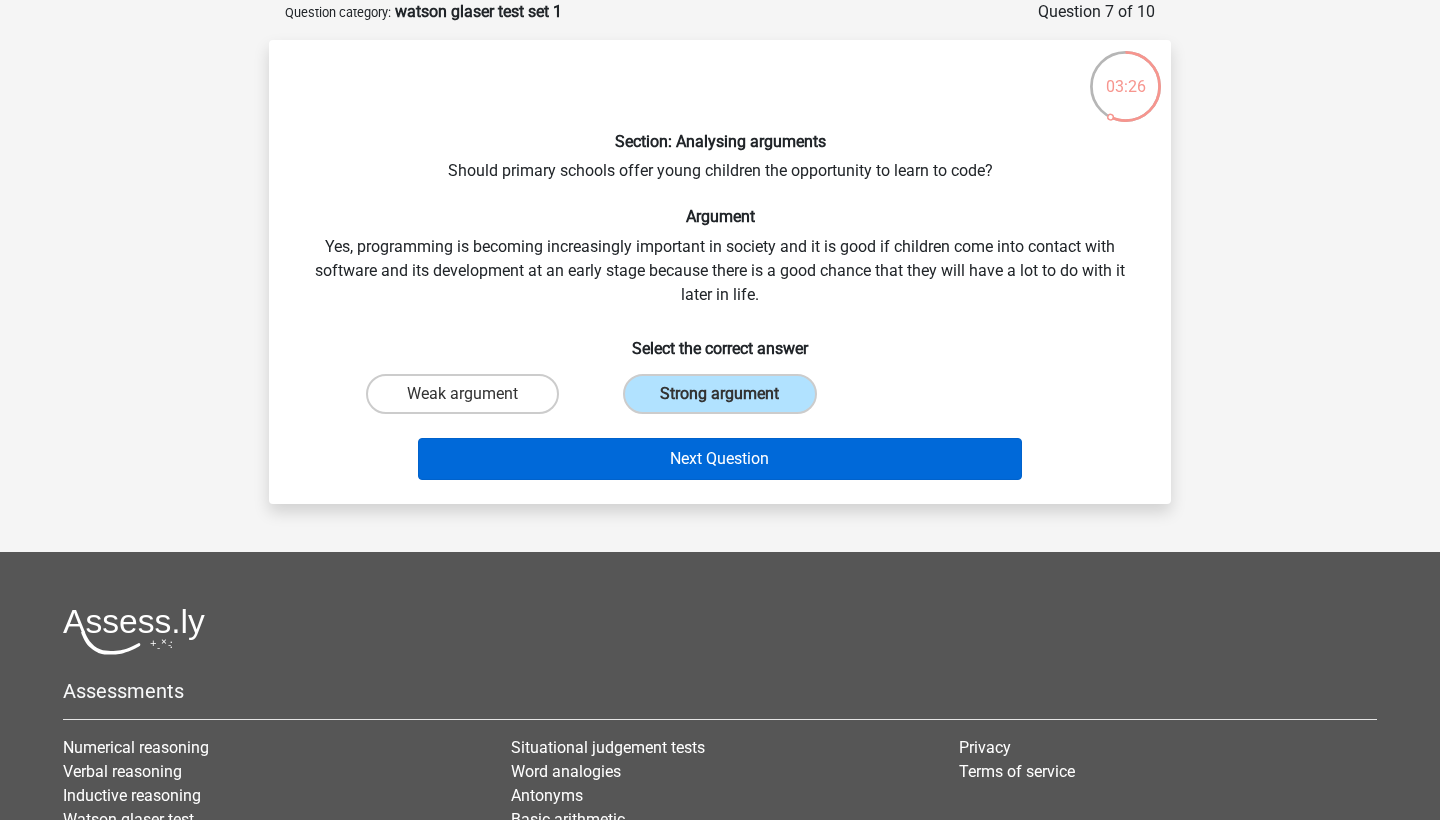click on "Next Question" at bounding box center [720, 459] 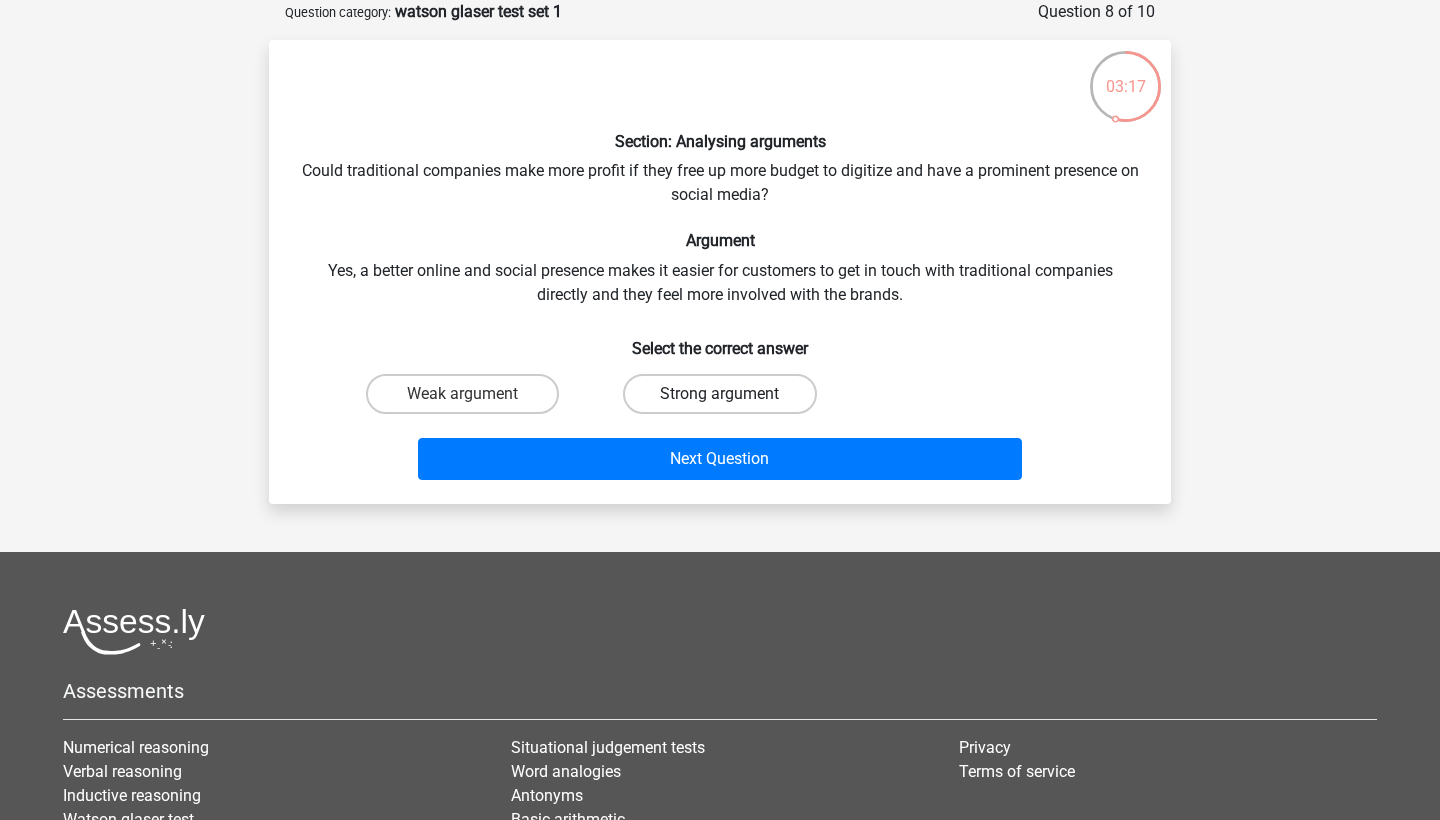click on "Strong argument" at bounding box center [719, 394] 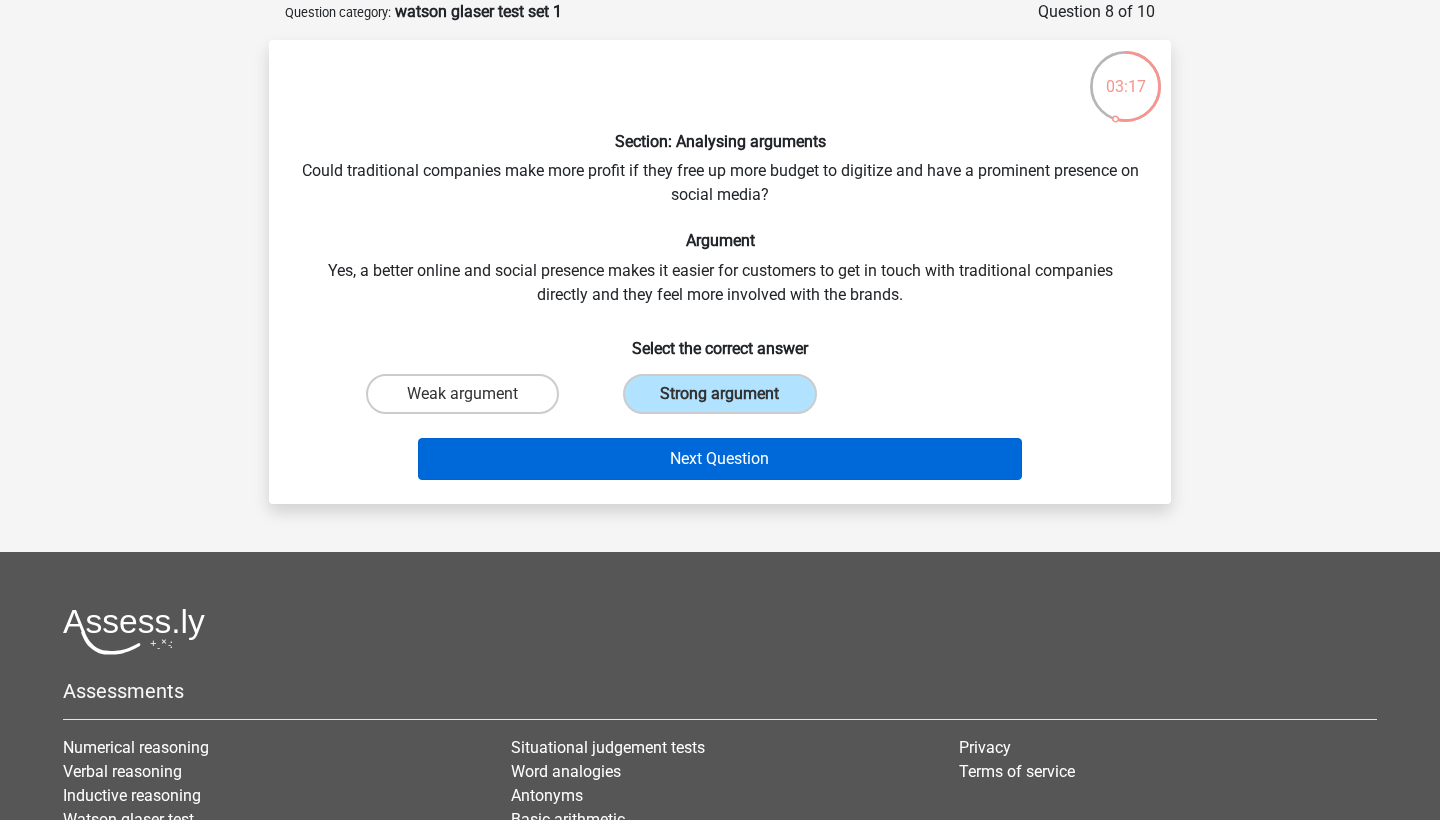 click on "Next Question" at bounding box center (720, 459) 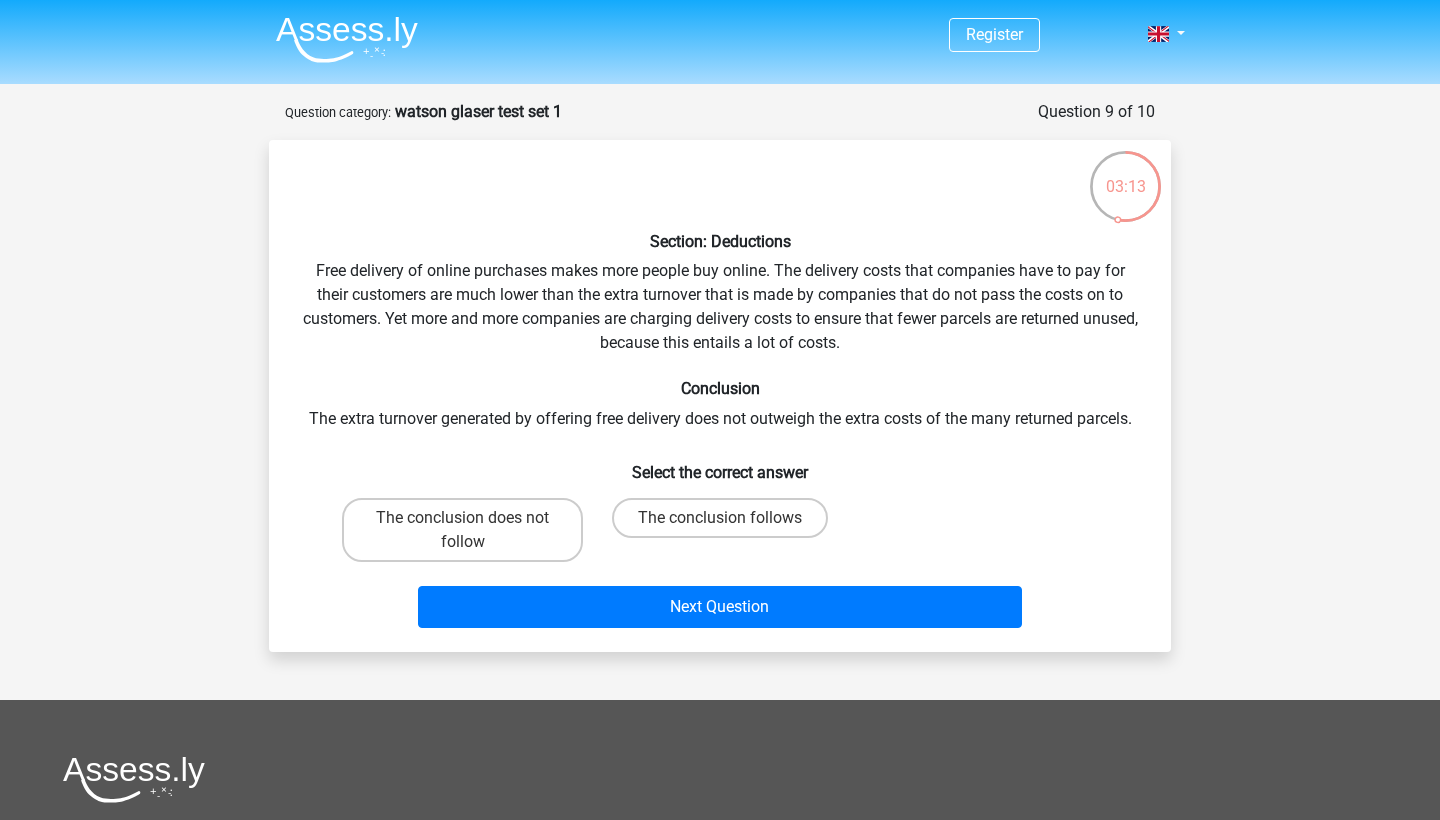 scroll, scrollTop: 0, scrollLeft: 0, axis: both 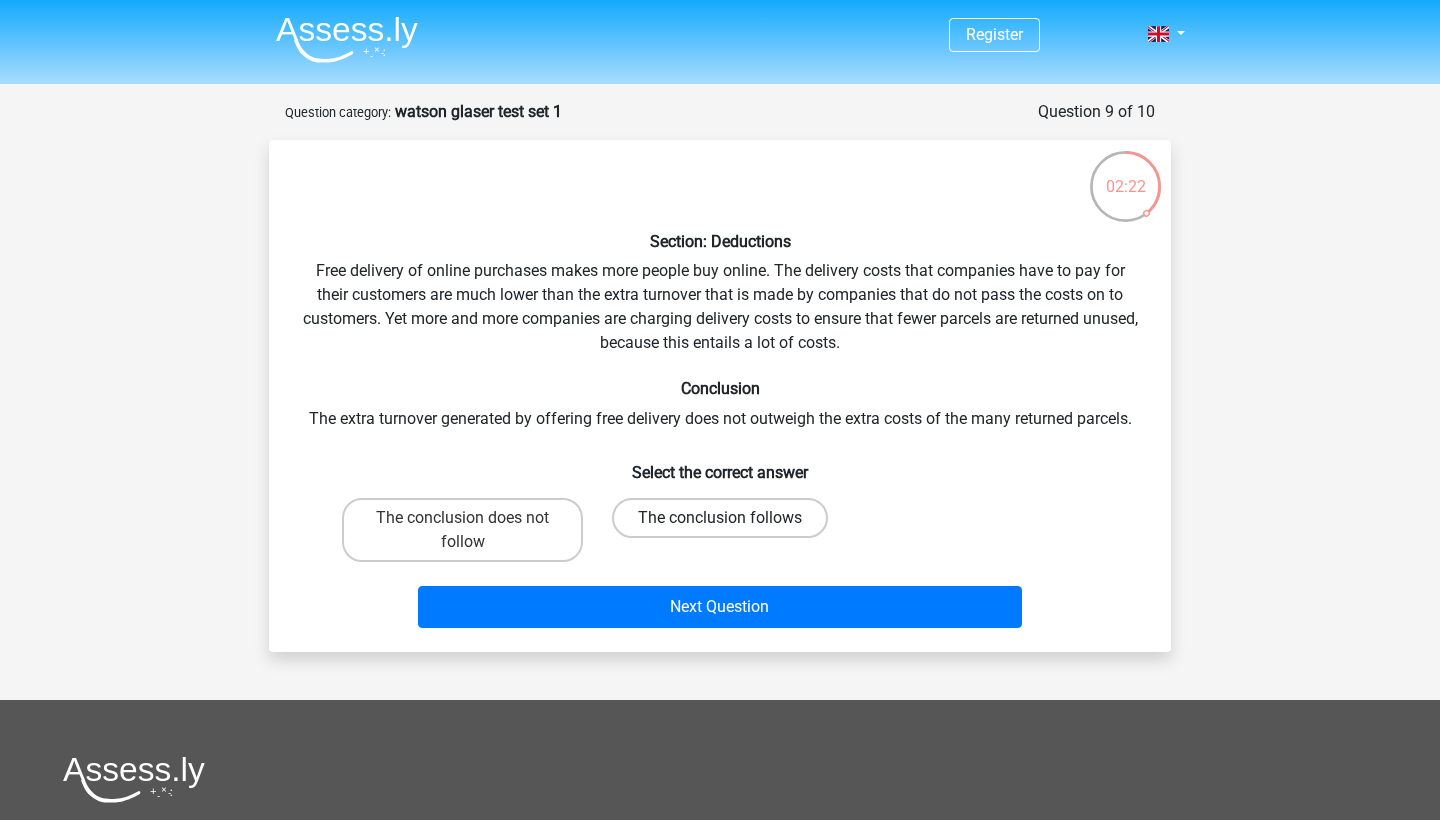 click on "The conclusion follows" at bounding box center [720, 518] 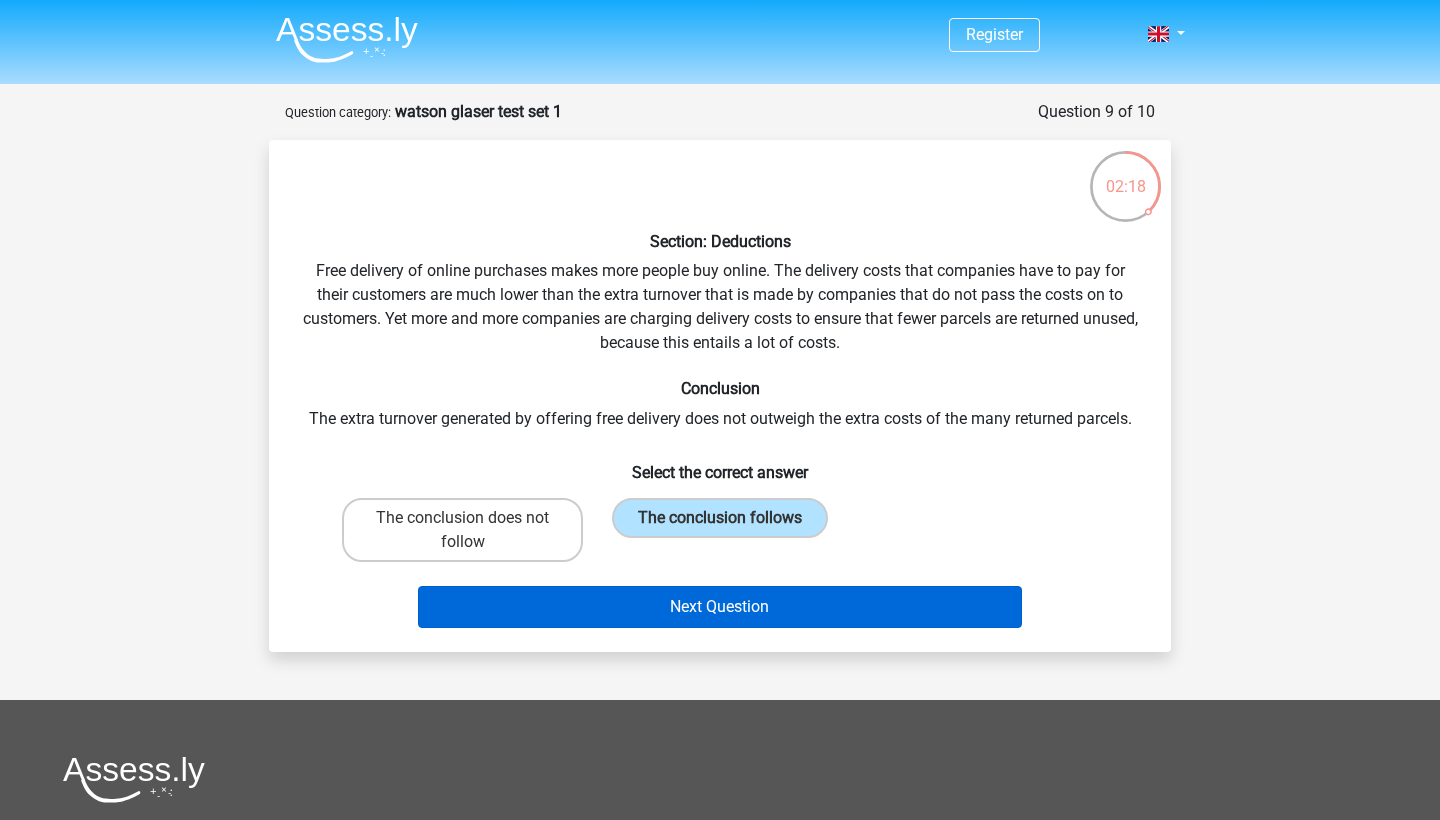 click on "Next Question" at bounding box center (720, 607) 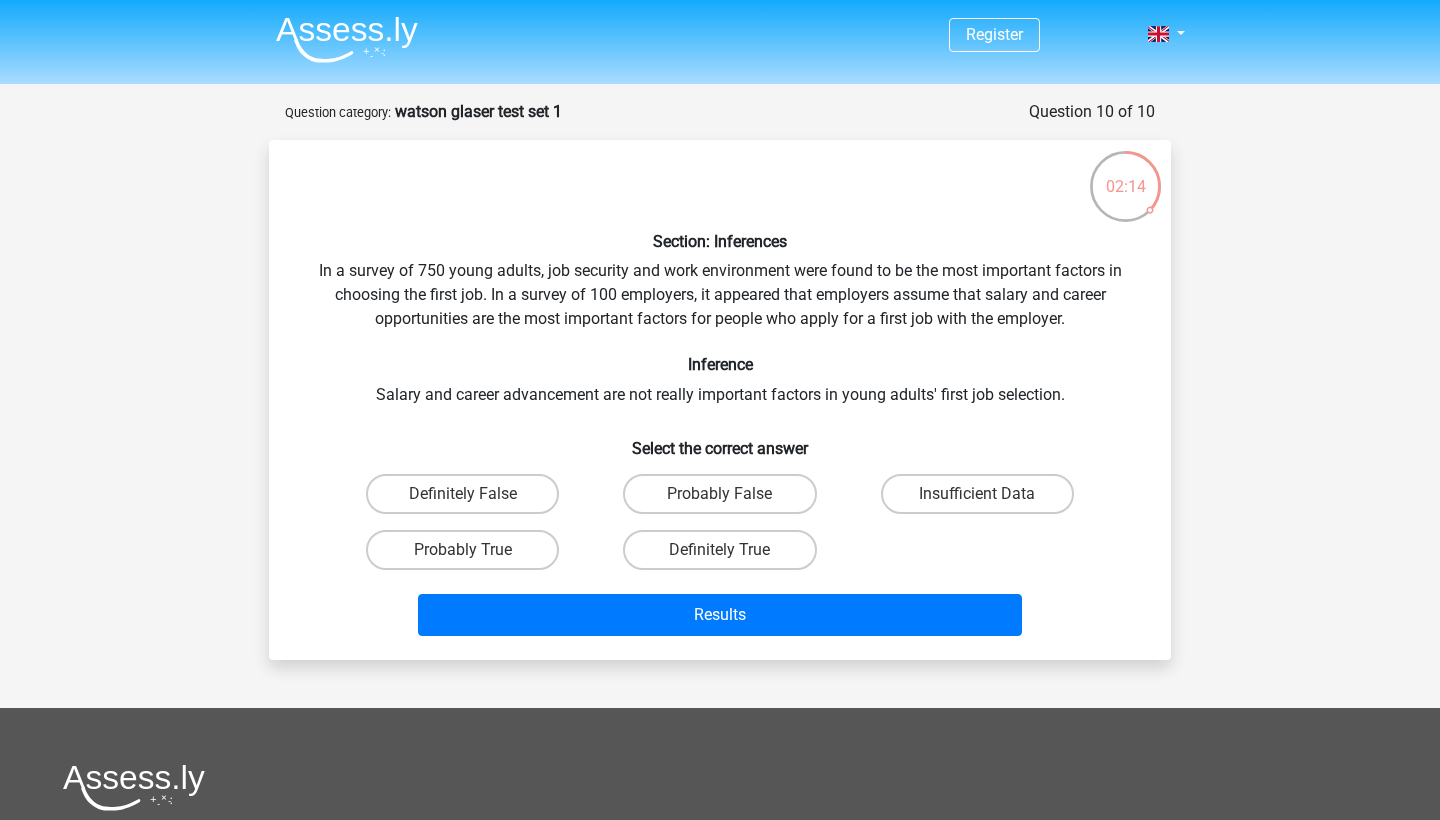 scroll, scrollTop: 0, scrollLeft: 0, axis: both 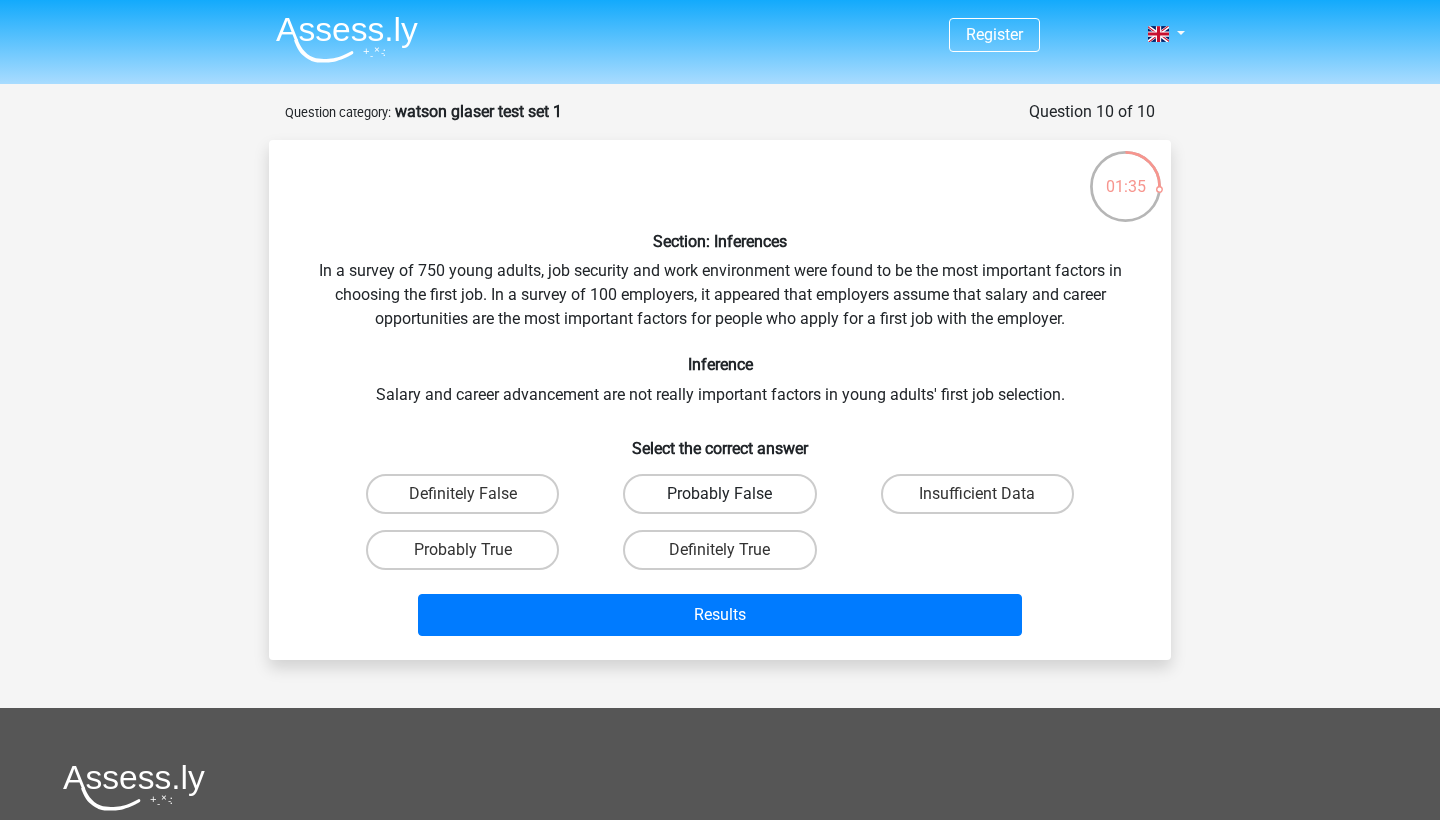 click on "Probably False" at bounding box center [719, 494] 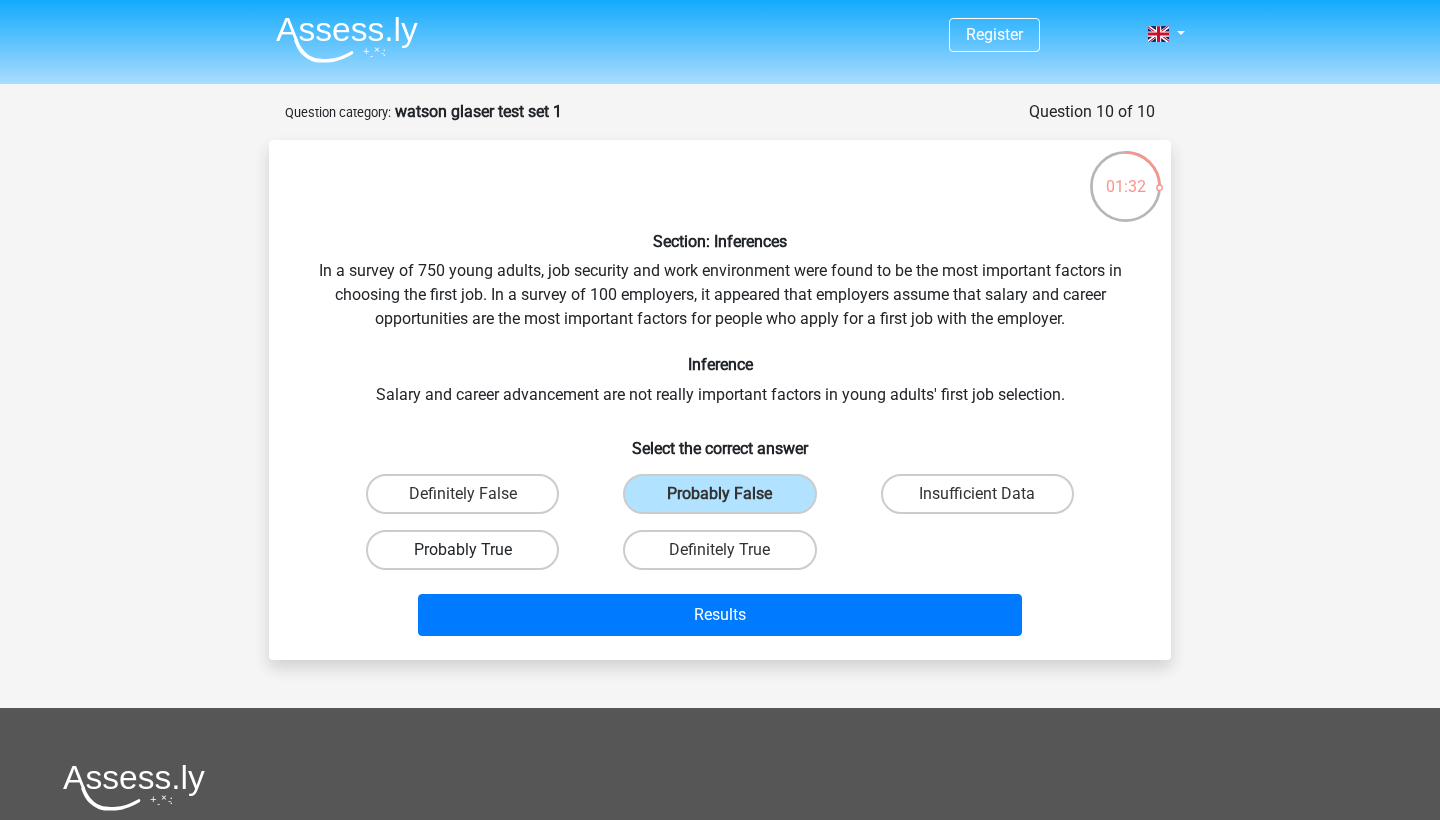 click on "Probably True" at bounding box center (462, 550) 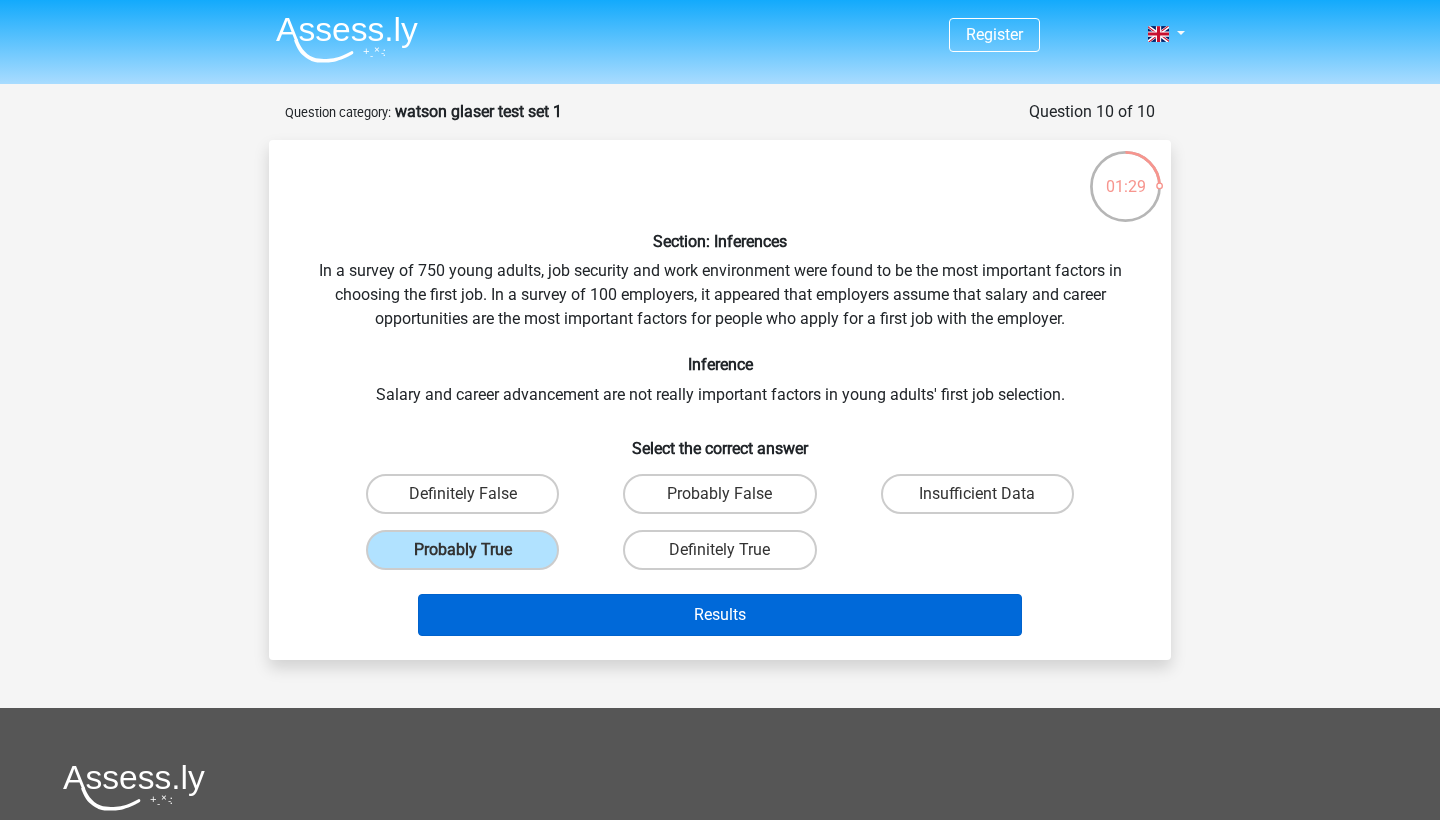 click on "Results" at bounding box center (720, 615) 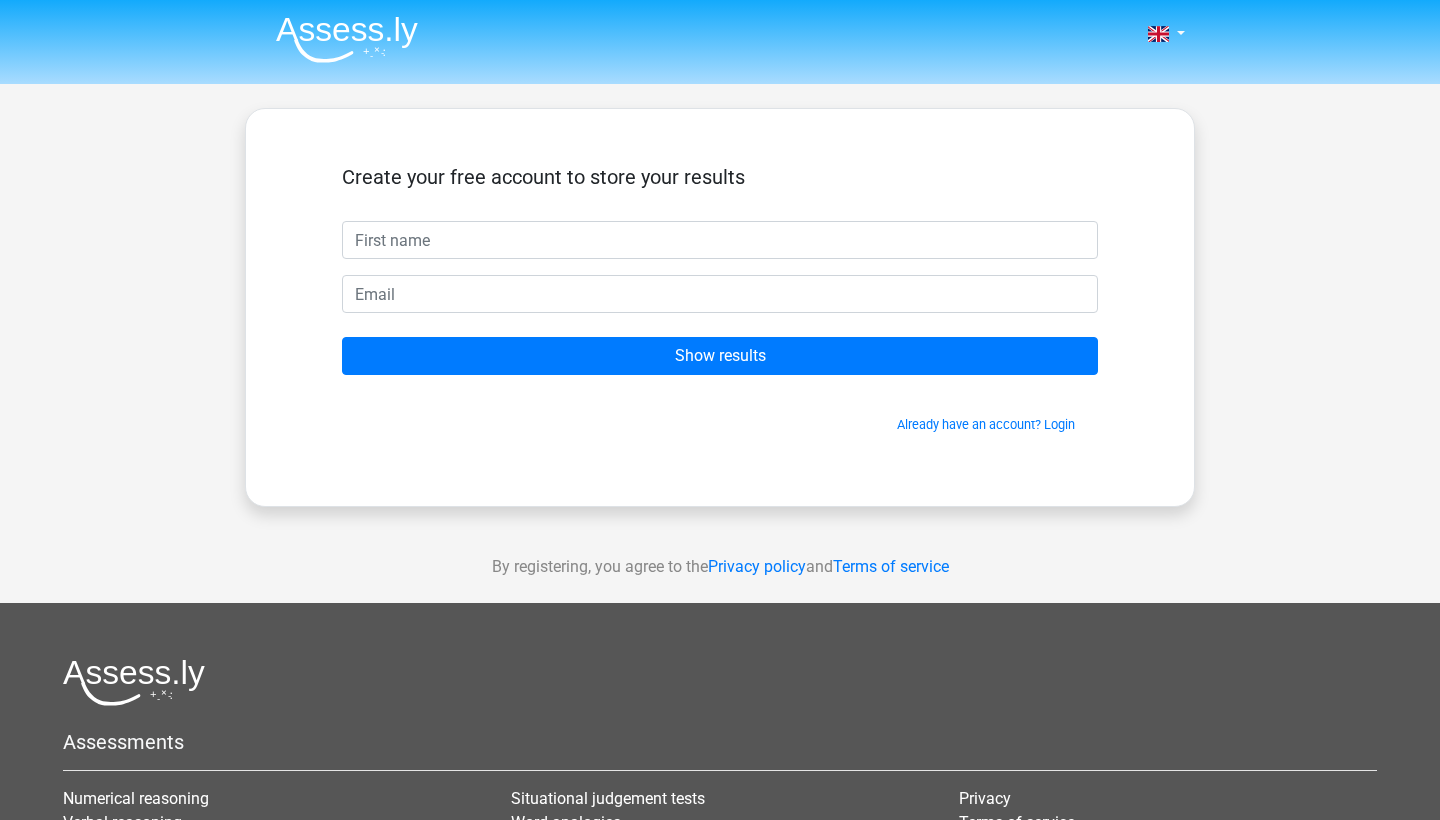 scroll, scrollTop: 0, scrollLeft: 0, axis: both 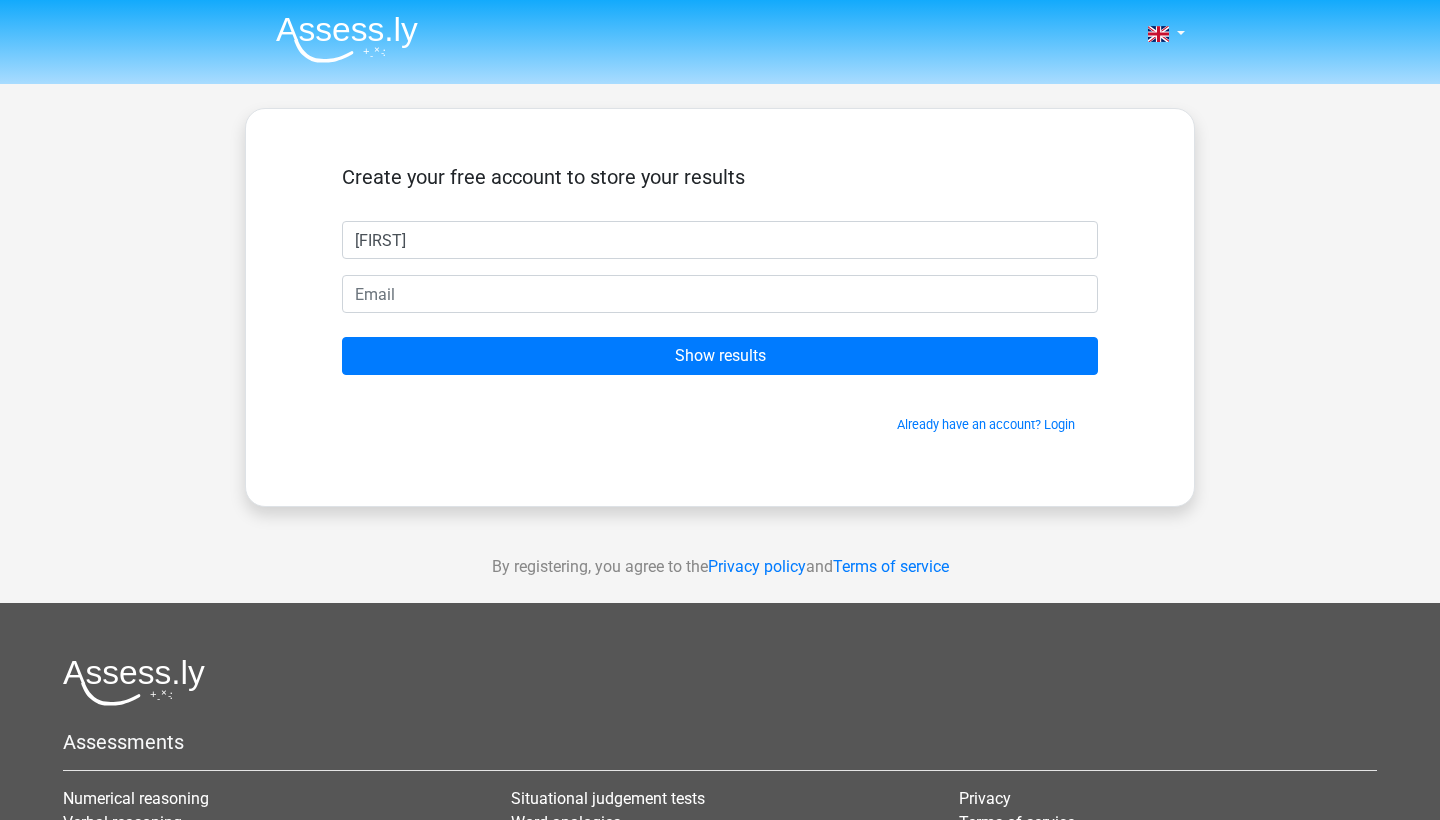 type on "[FIRST]" 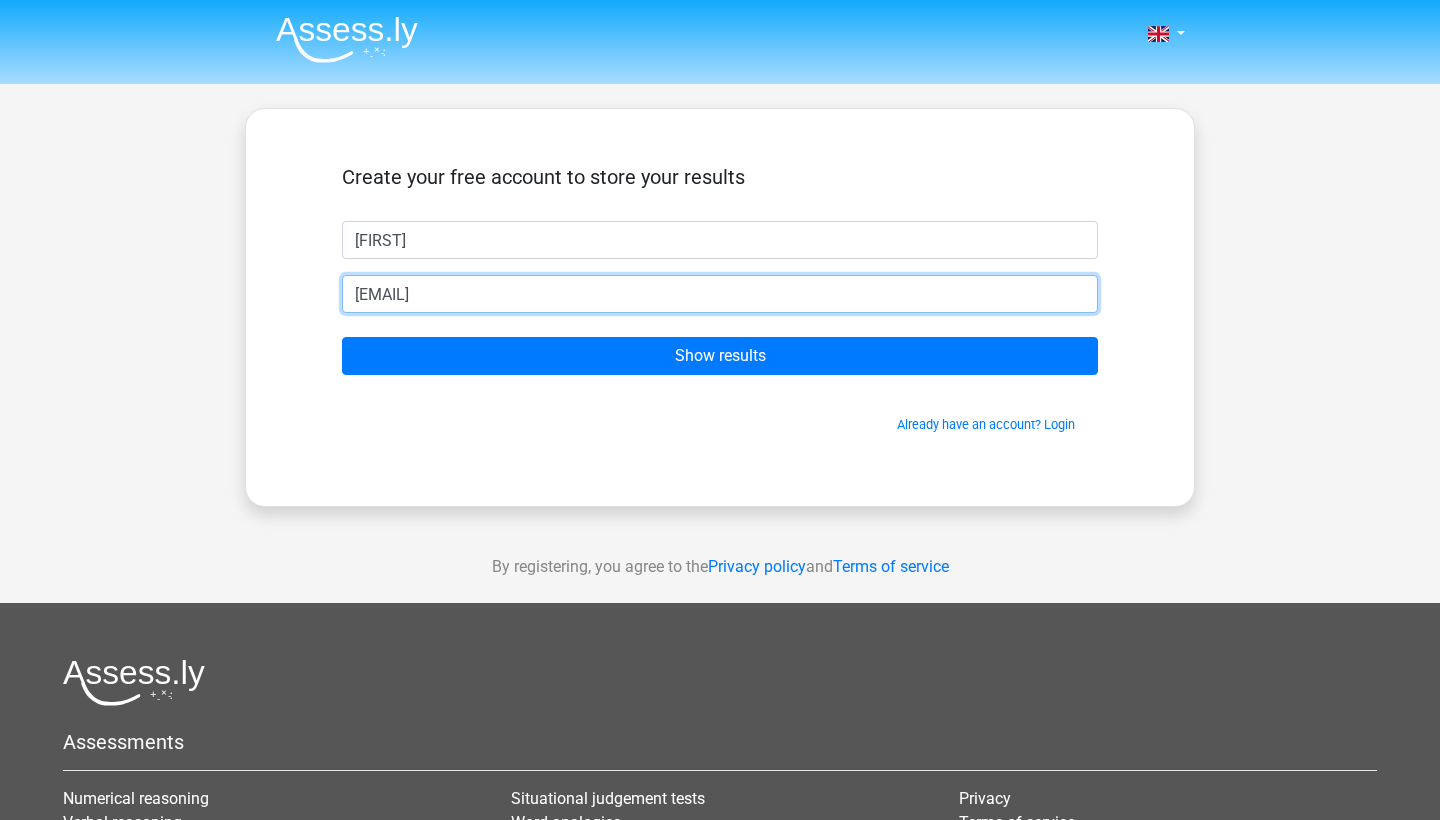 type on "[EMAIL]" 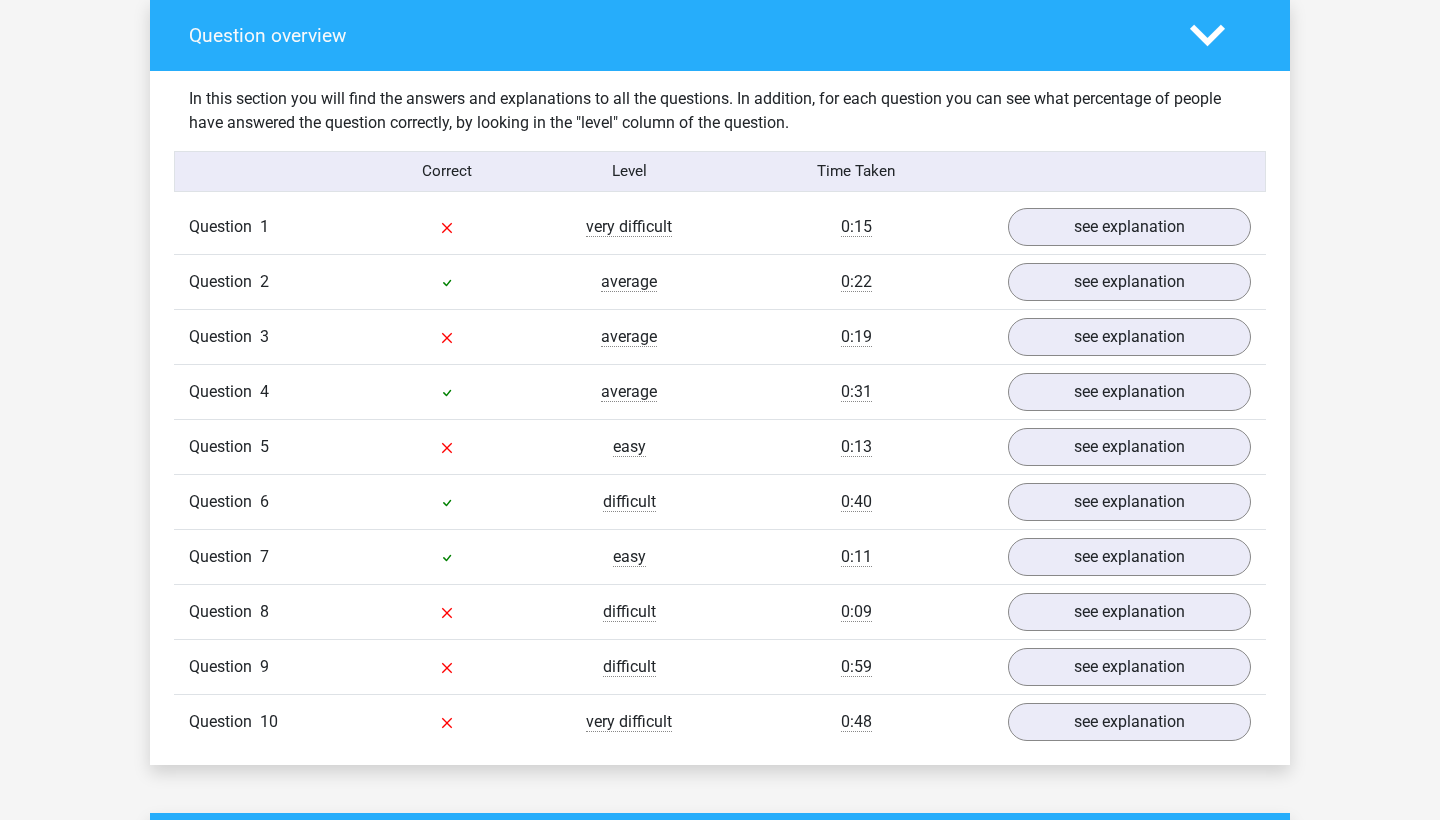 scroll, scrollTop: 1486, scrollLeft: 0, axis: vertical 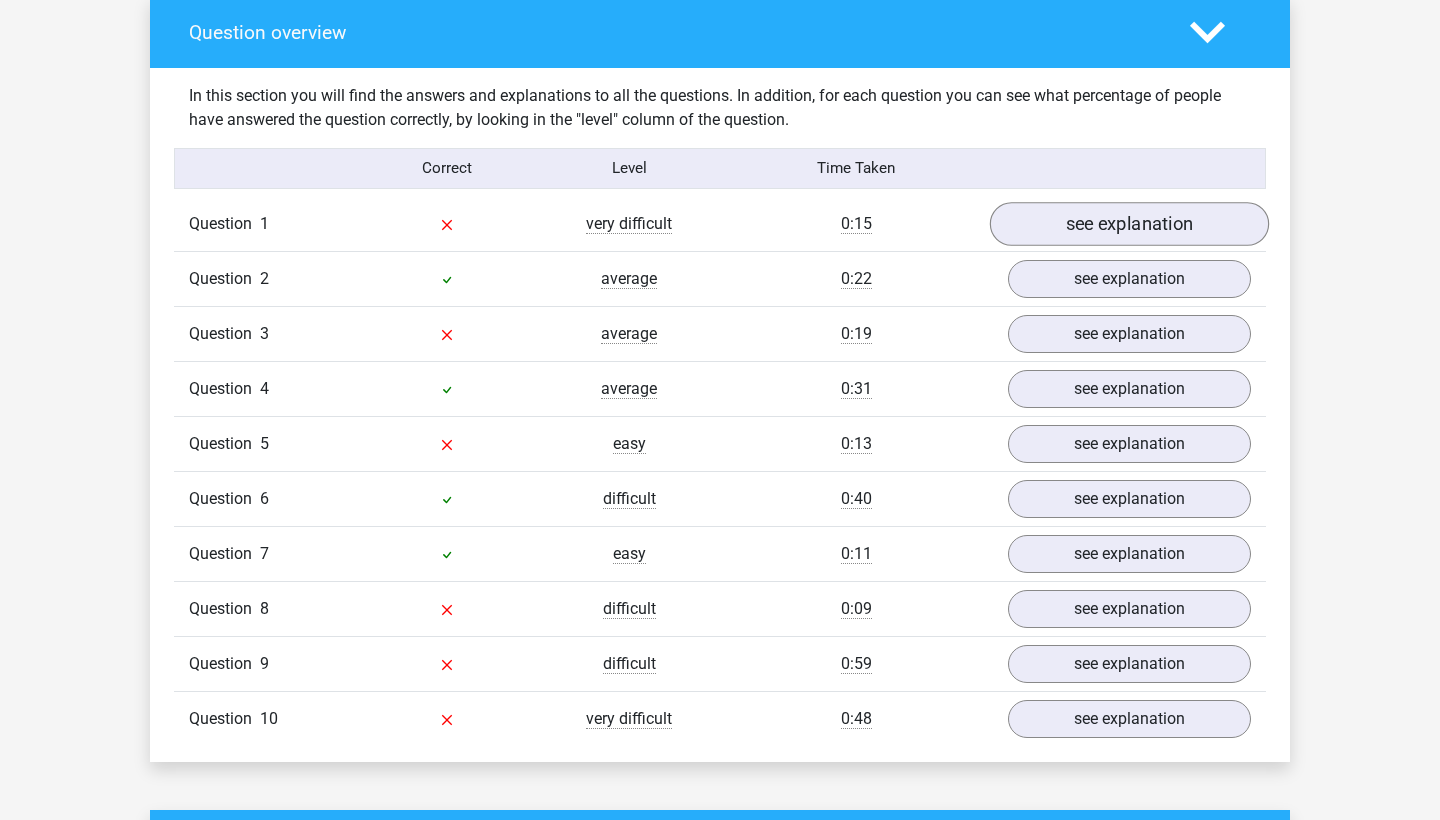 click on "see explanation" at bounding box center [1129, 224] 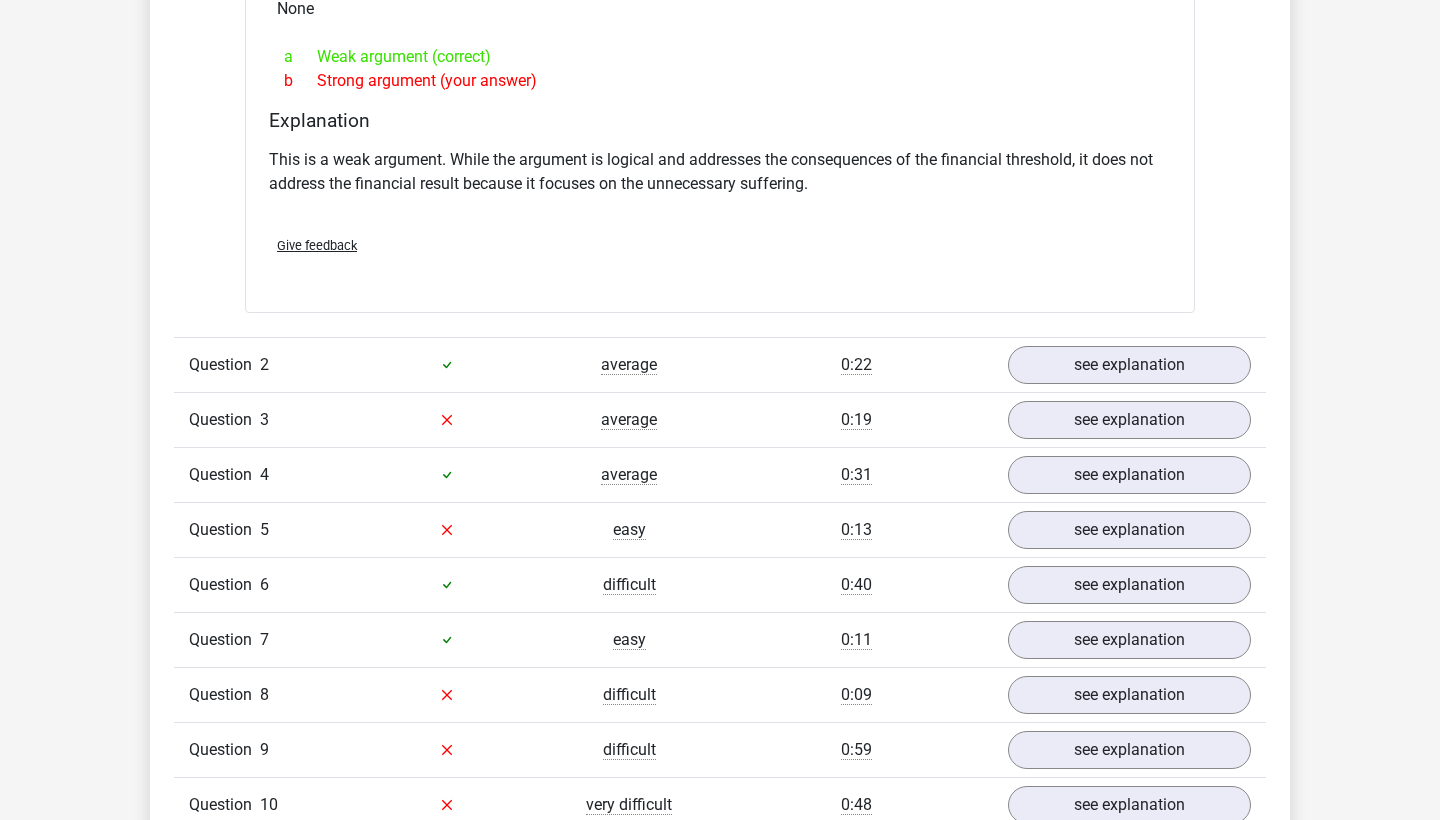 scroll, scrollTop: 1933, scrollLeft: 0, axis: vertical 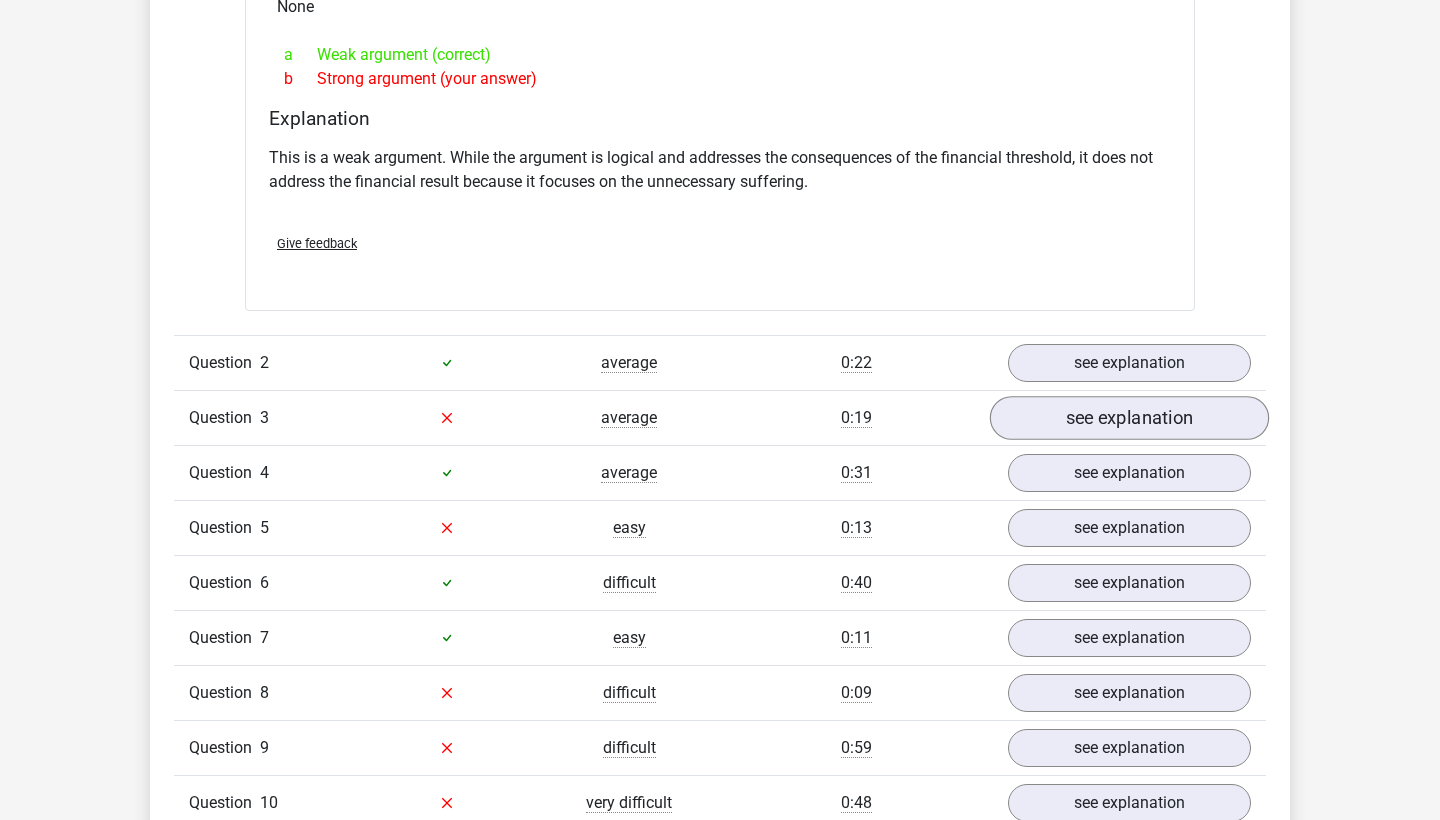 click on "see explanation" at bounding box center [1129, 418] 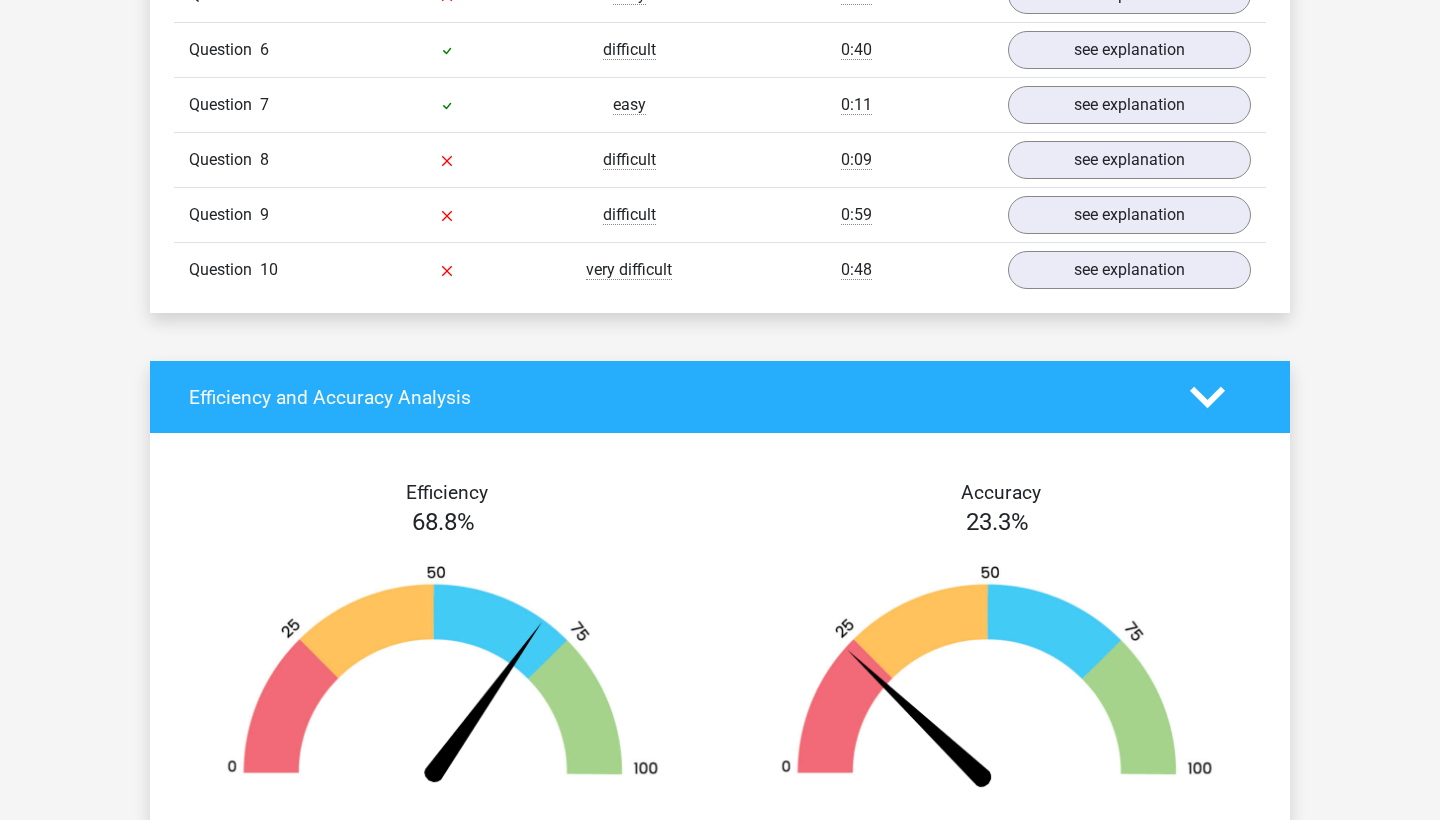 scroll, scrollTop: 3845, scrollLeft: 0, axis: vertical 